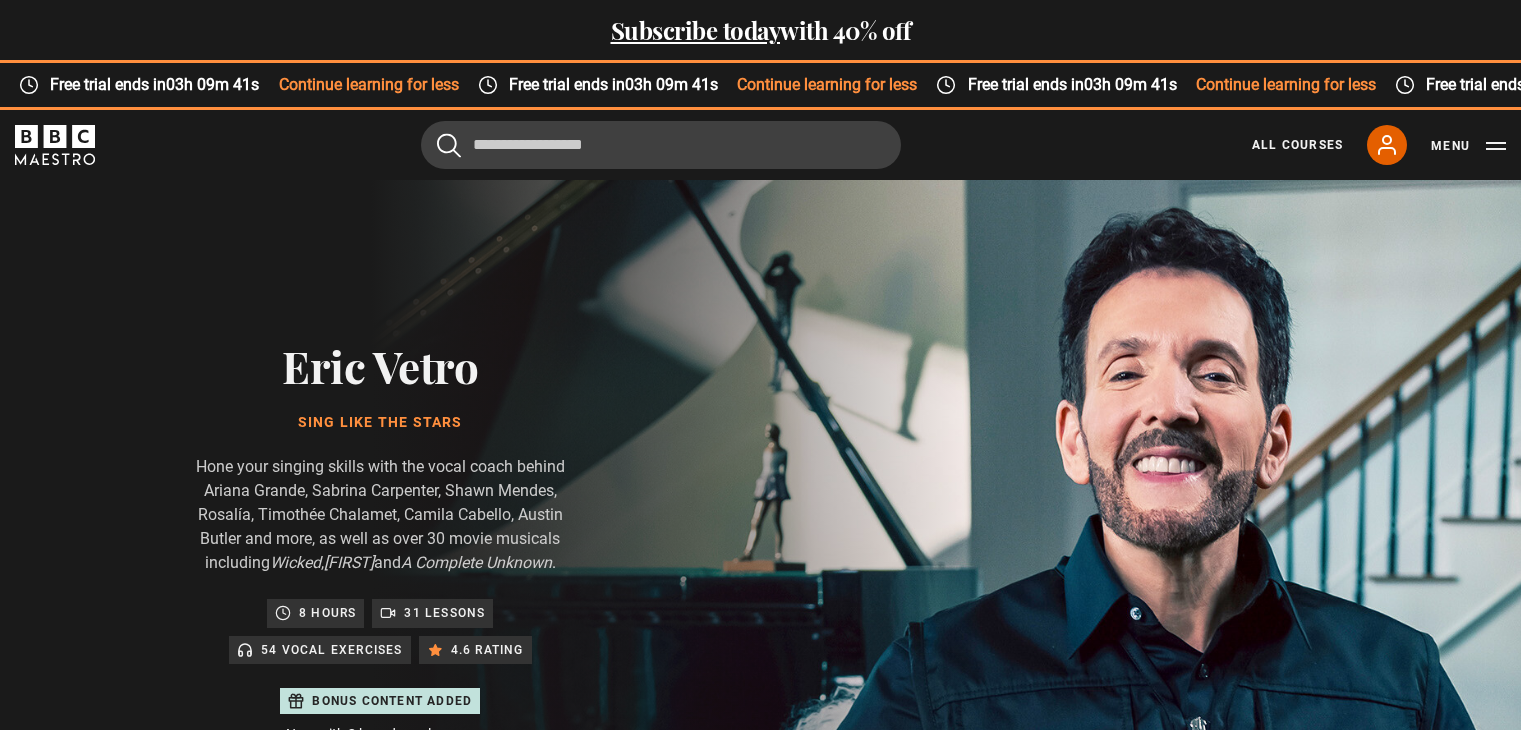 scroll, scrollTop: 0, scrollLeft: 0, axis: both 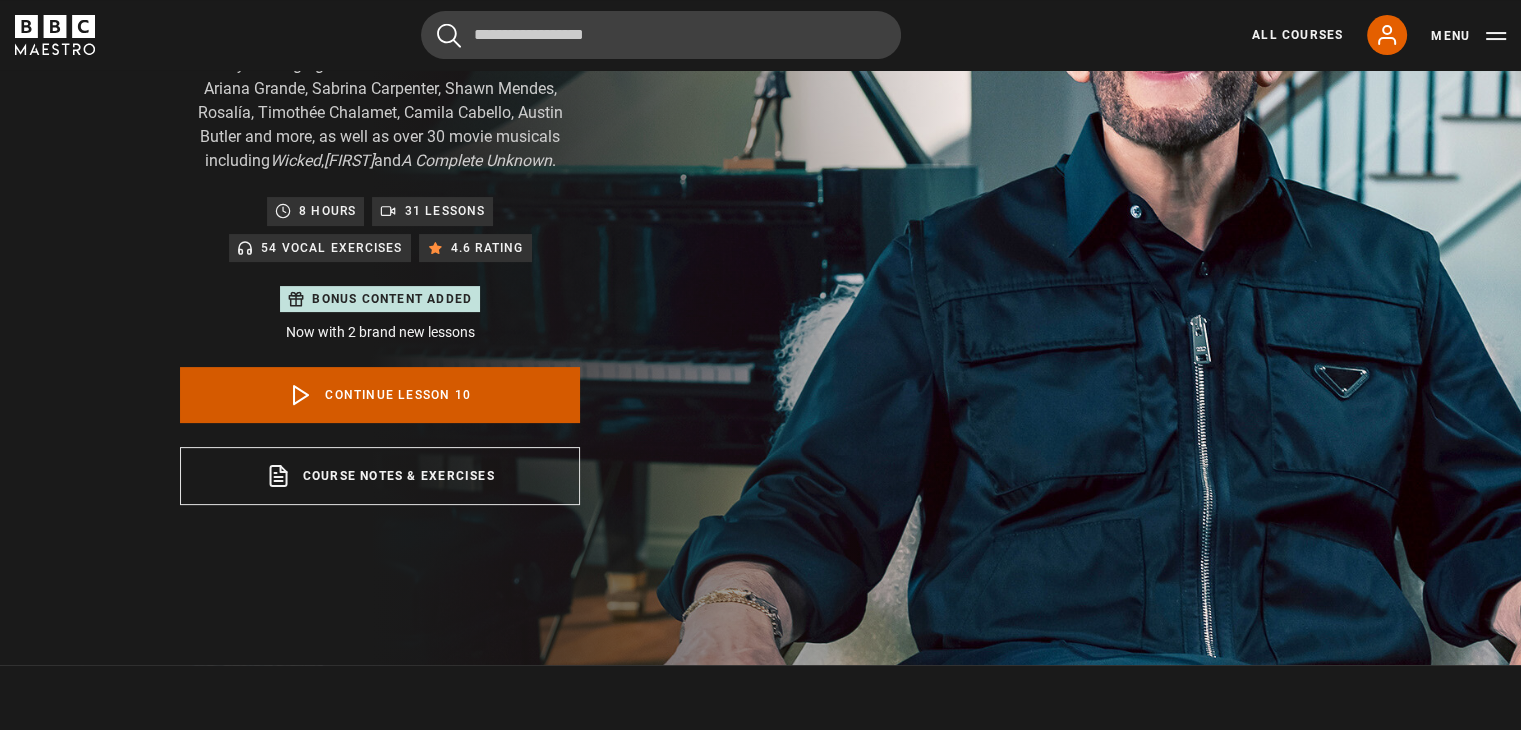 click on "Continue lesson 10" at bounding box center (380, 395) 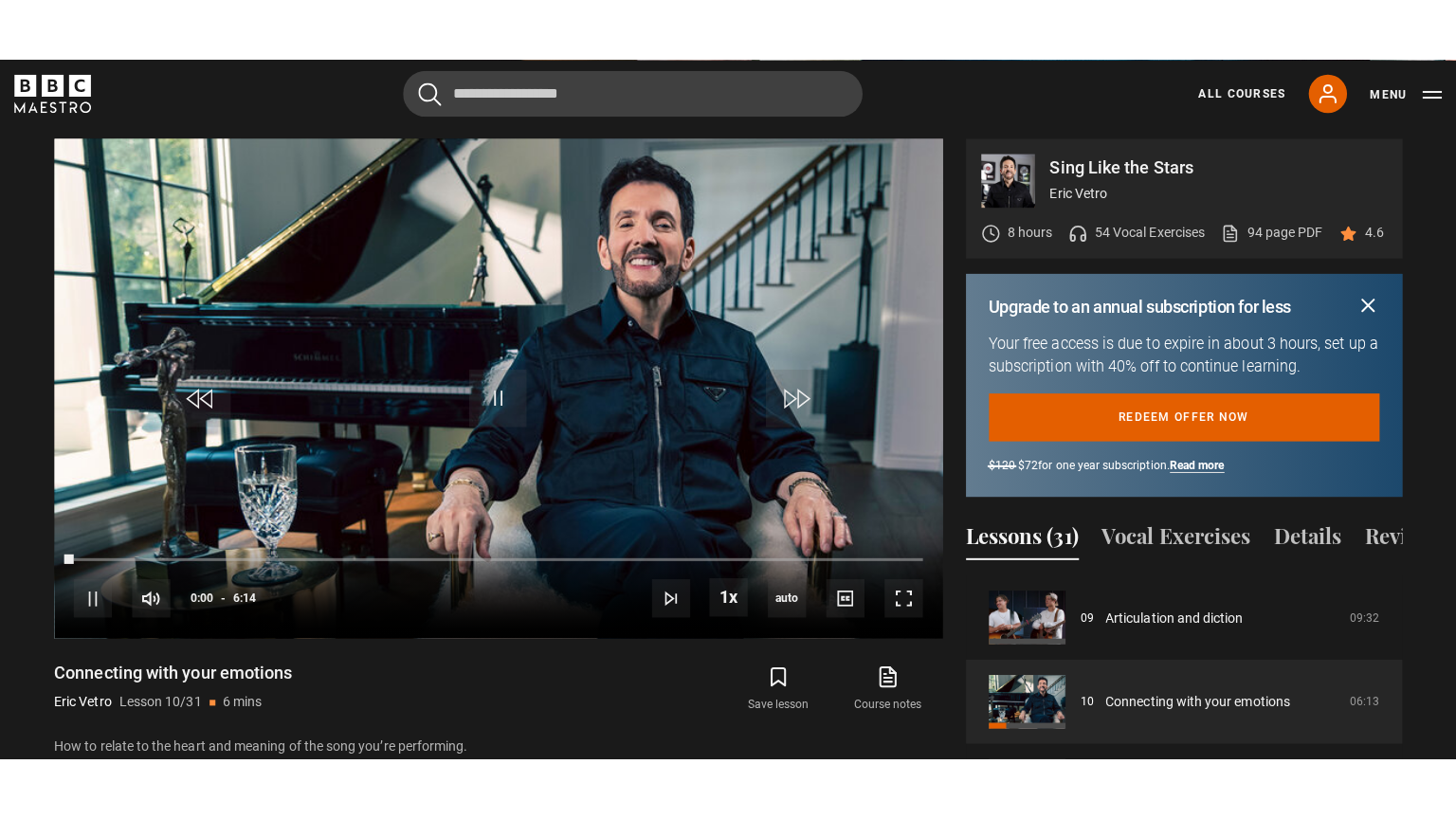 scroll, scrollTop: 1009, scrollLeft: 0, axis: vertical 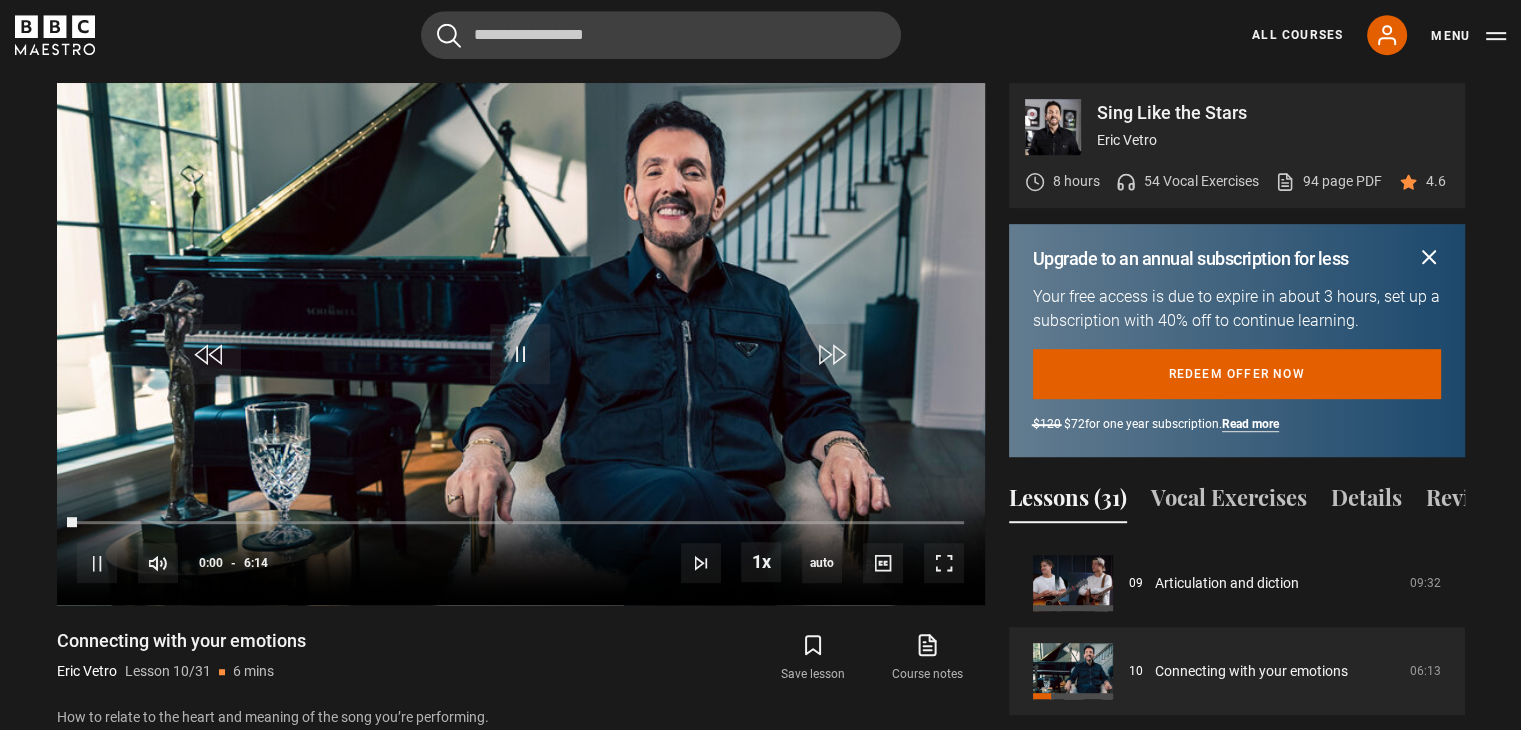 click at bounding box center [521, 344] 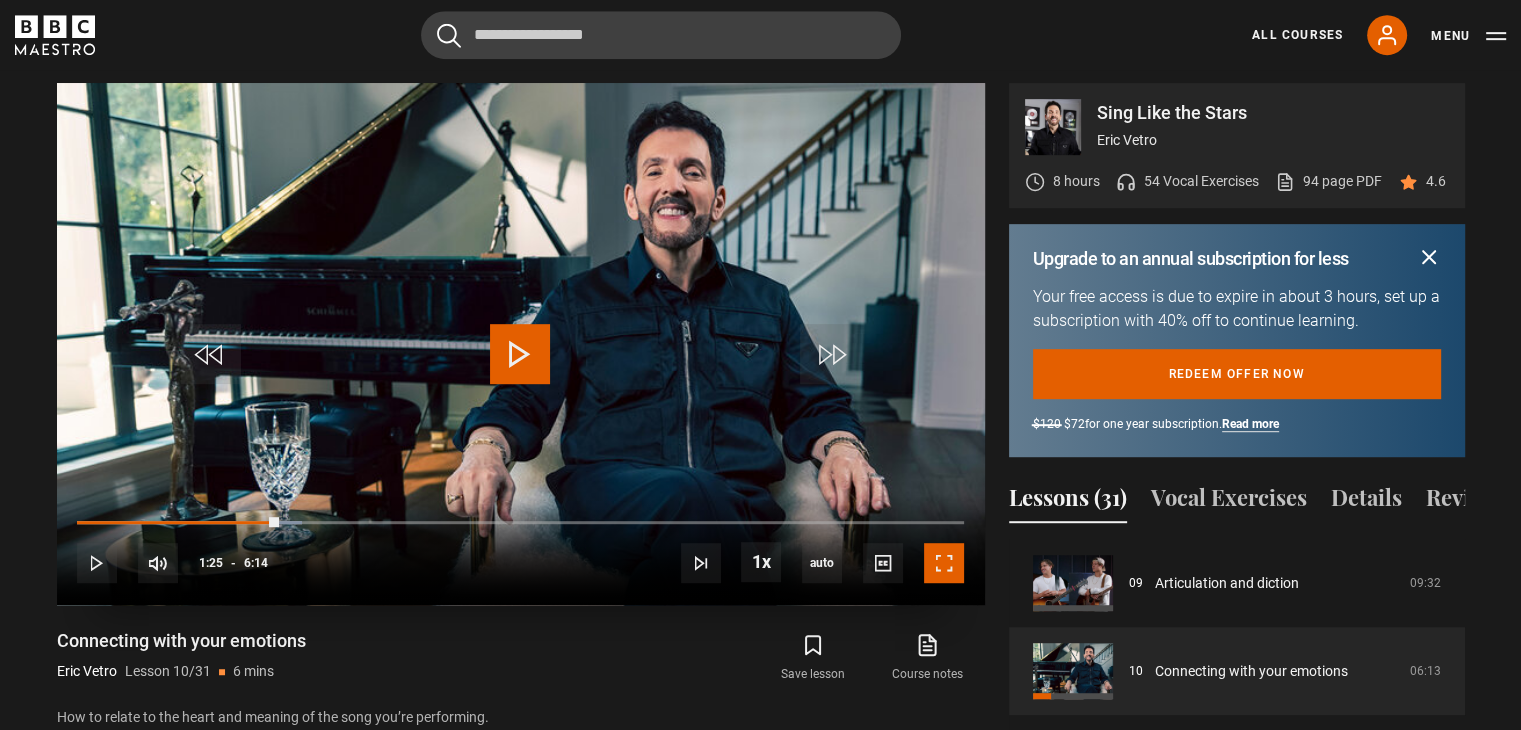 click at bounding box center [944, 563] 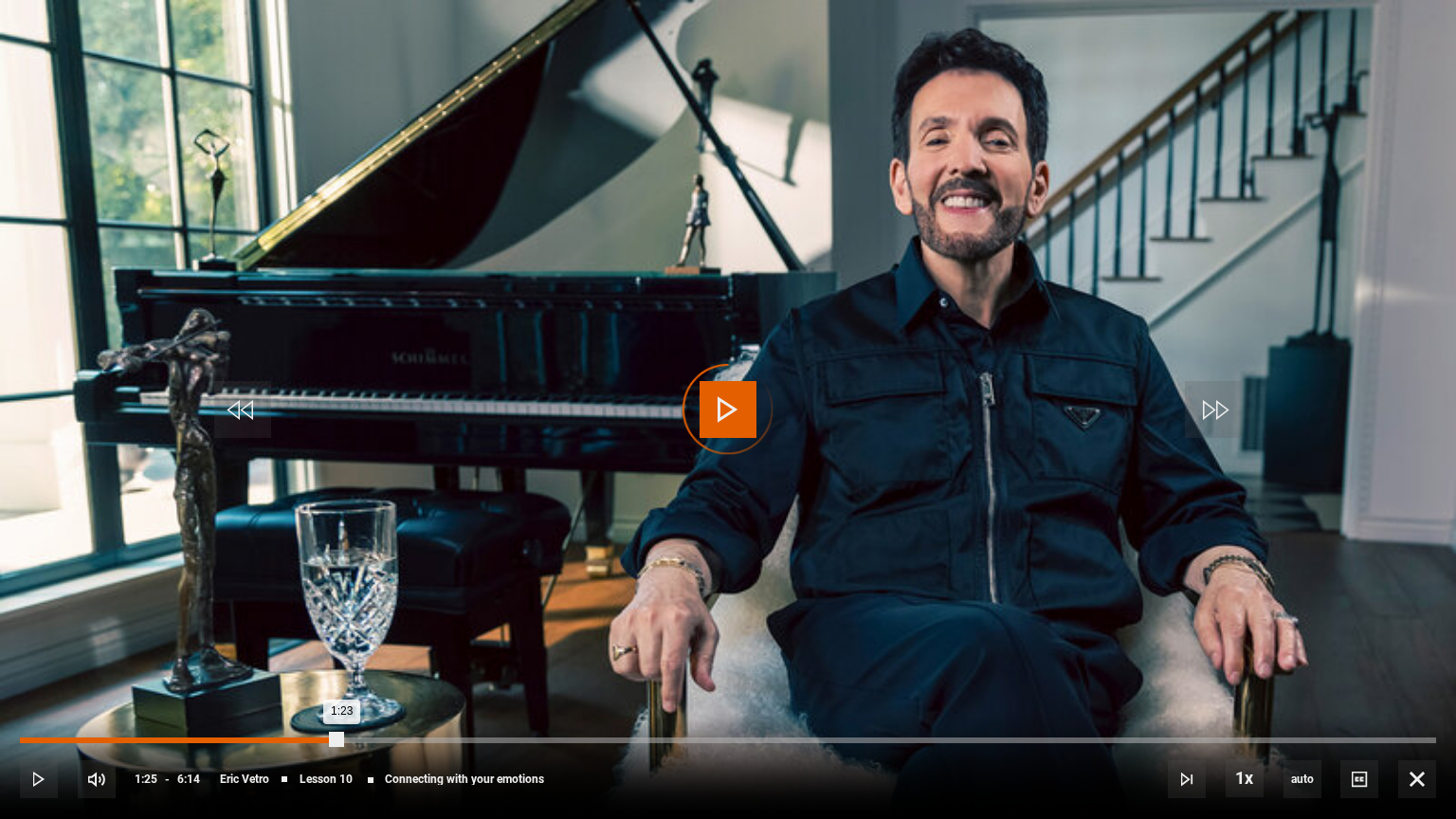 drag, startPoint x: 335, startPoint y: 739, endPoint x: 286, endPoint y: 739, distance: 49 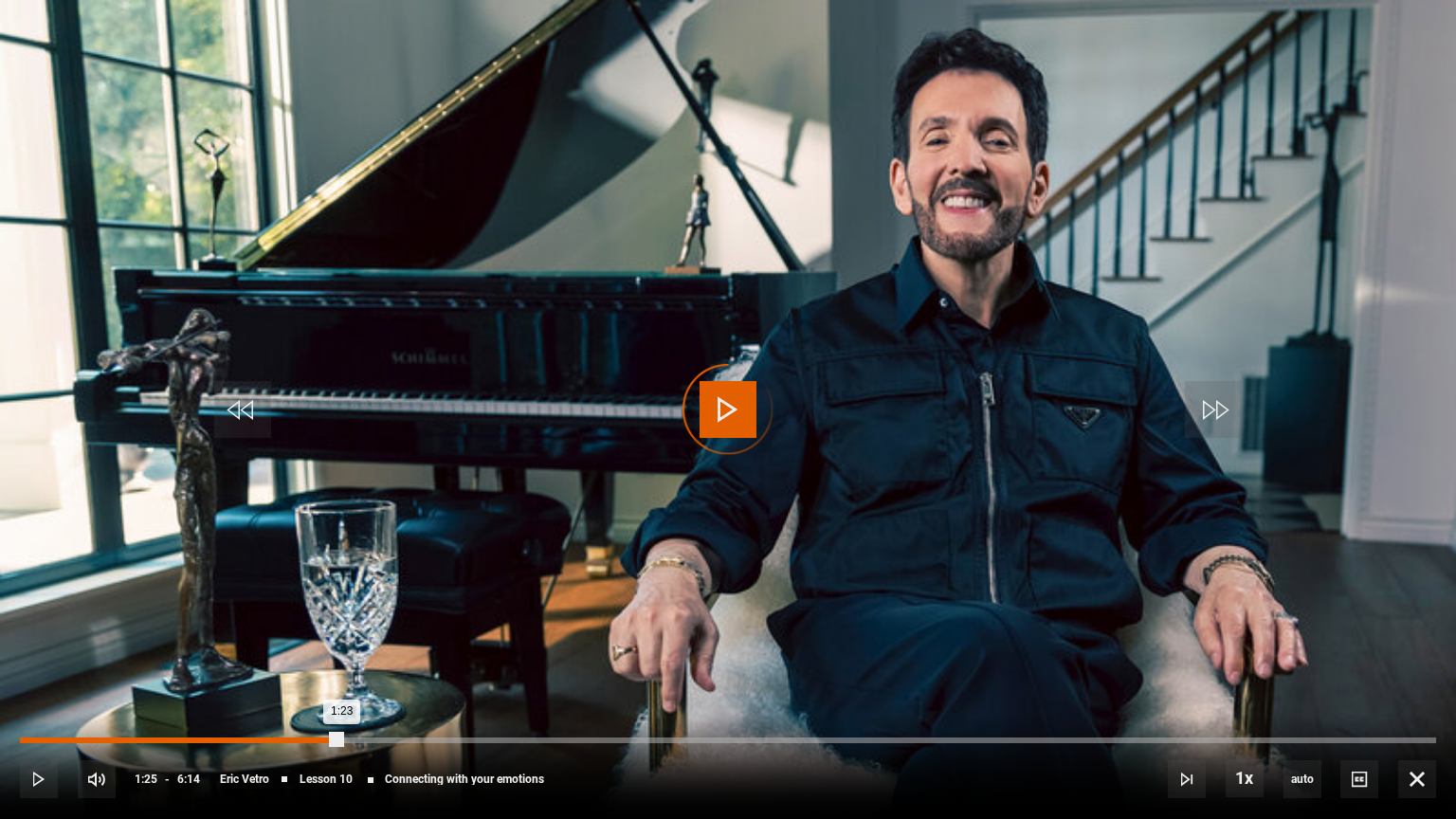 click on "Loaded :  0.00% 1:10 1:23" at bounding box center [728, 740] 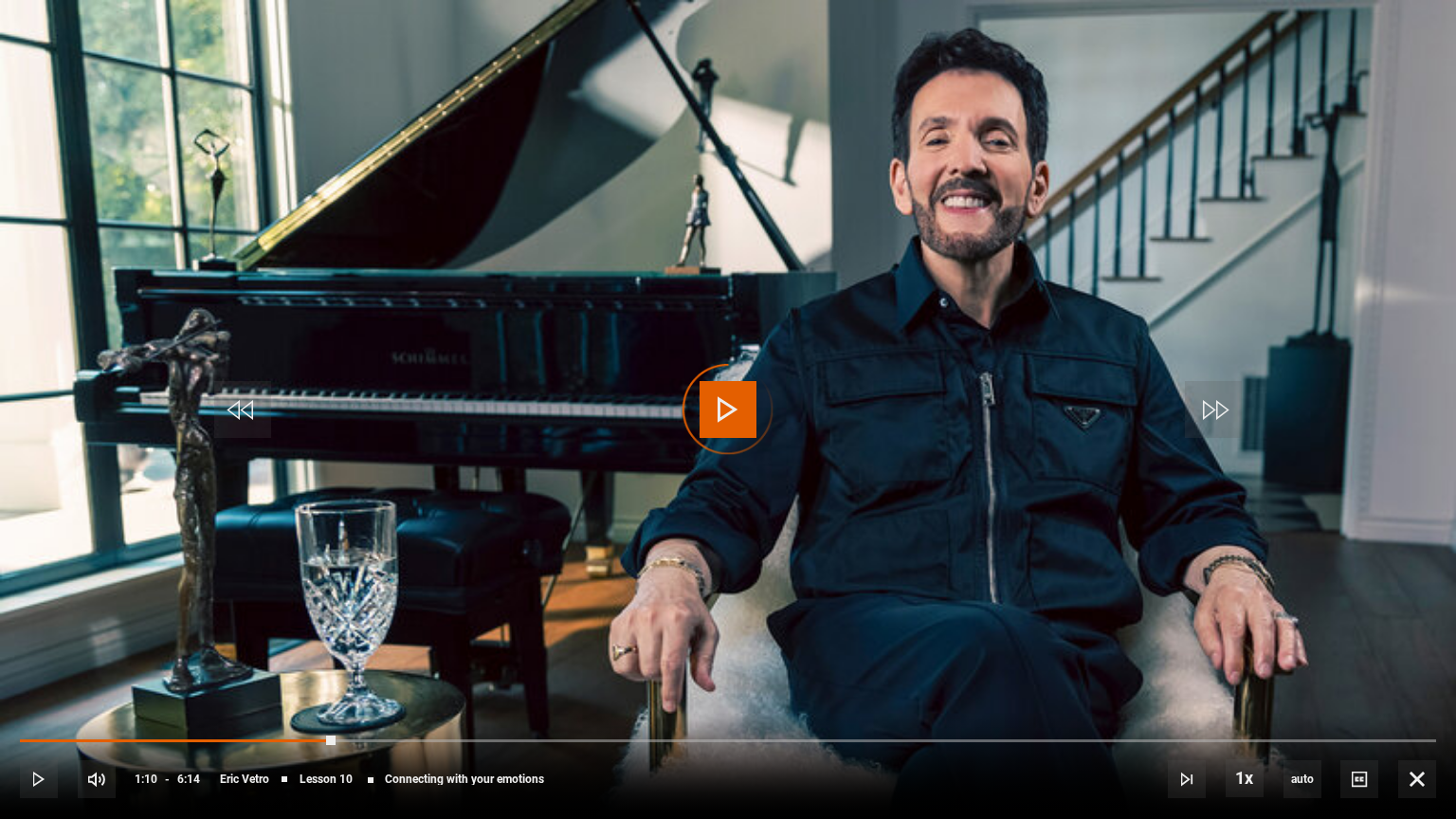 drag, startPoint x: 333, startPoint y: 738, endPoint x: 258, endPoint y: 746, distance: 75.42546 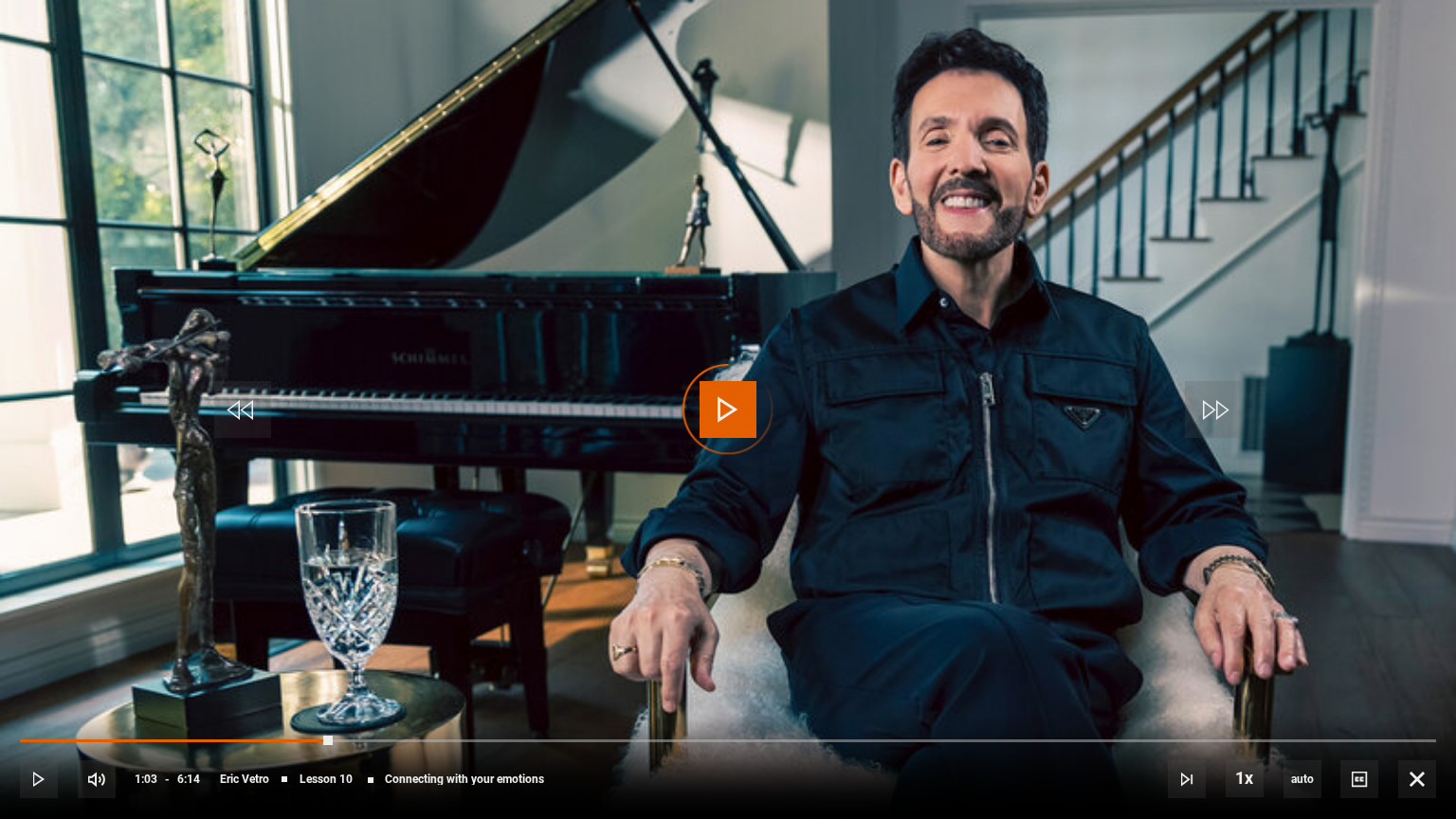 click on "10s Skip Back 10 seconds Play 10s Skip Forward 10 seconds Loaded :  0.00% 1:14 1:03 Play Mute Current Time  1:03 - Duration  6:14
[FIRST] [LAST]
Lesson 10
Connecting with your emotions
1x Playback Rate 2x 1.5x 1x , selected 0.5x auto Quality 360p 720p 1080p 2160p Auto , selected Captions captions off , selected English  Captions" at bounding box center (728, 766) 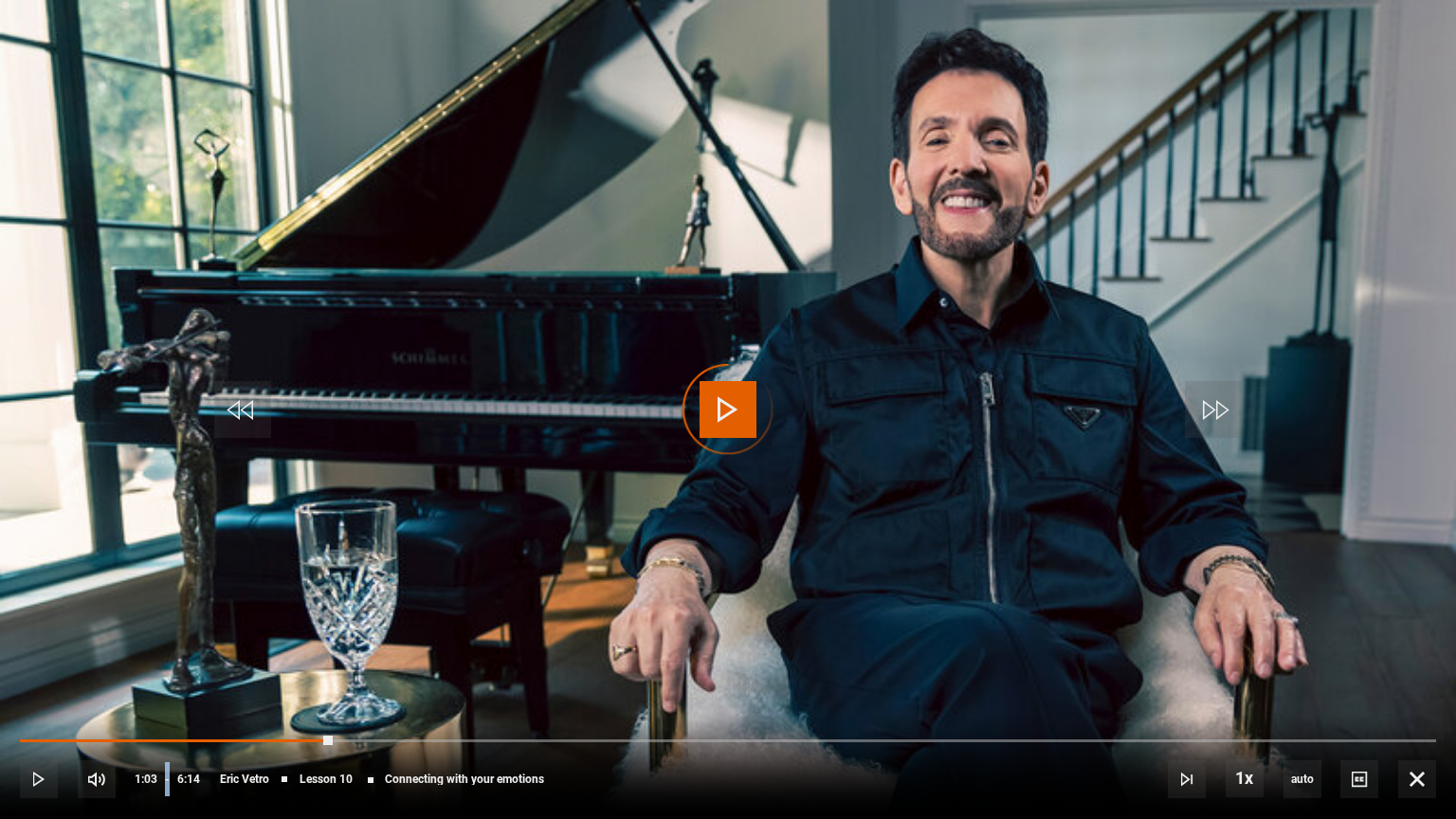 click on "10s Skip Back 10 seconds Play 10s Skip Forward 10 seconds Loaded :  0.00% 1:14 1:03 Play Mute Current Time  1:03 - Duration  6:14
[FIRST] [LAST]
Lesson 10
Connecting with your emotions
1x Playback Rate 2x 1.5x 1x , selected 0.5x auto Quality 360p 720p 1080p 2160p Auto , selected Captions captions off , selected English  Captions" at bounding box center [728, 766] 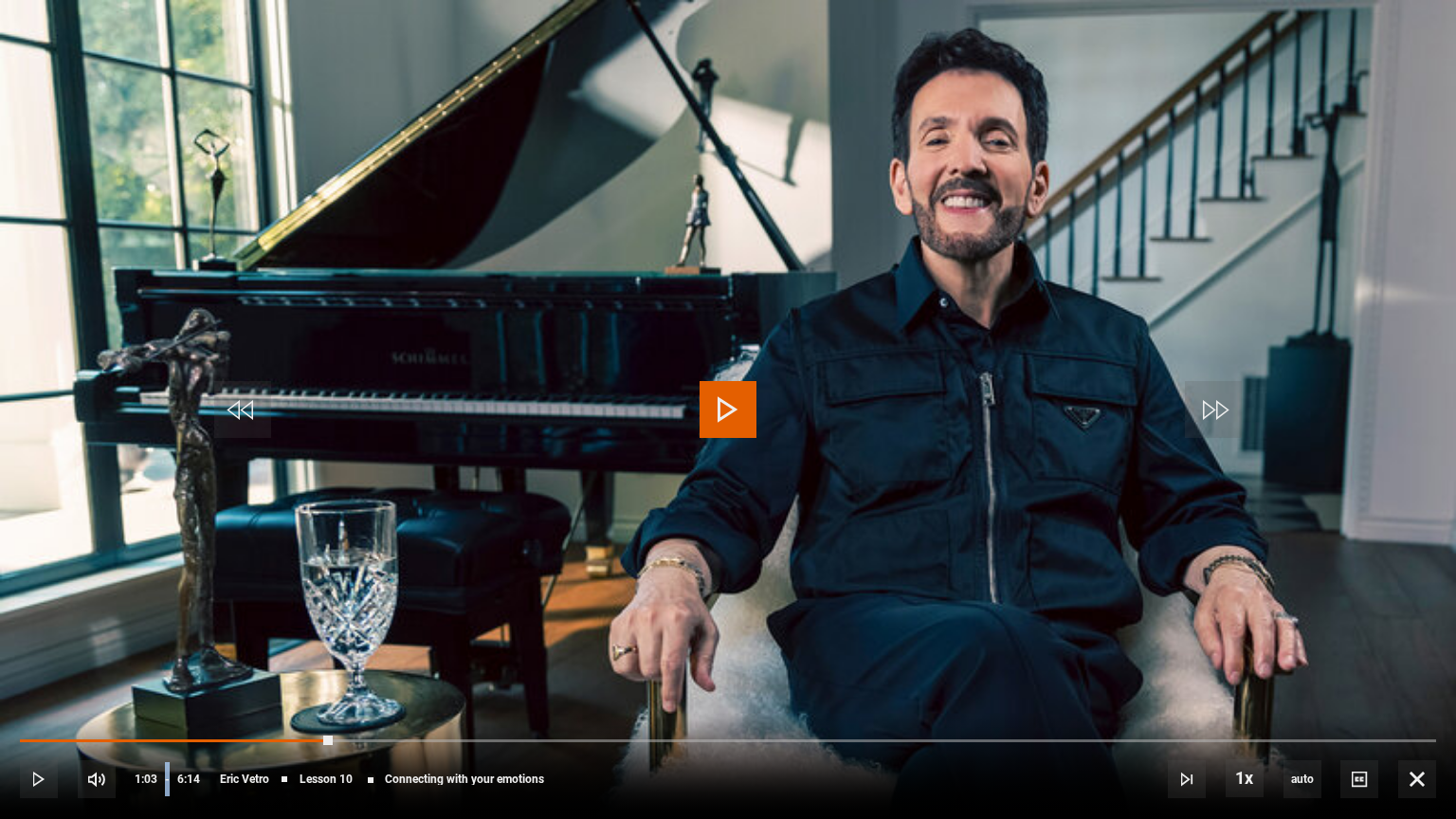 click at bounding box center (728, 410) 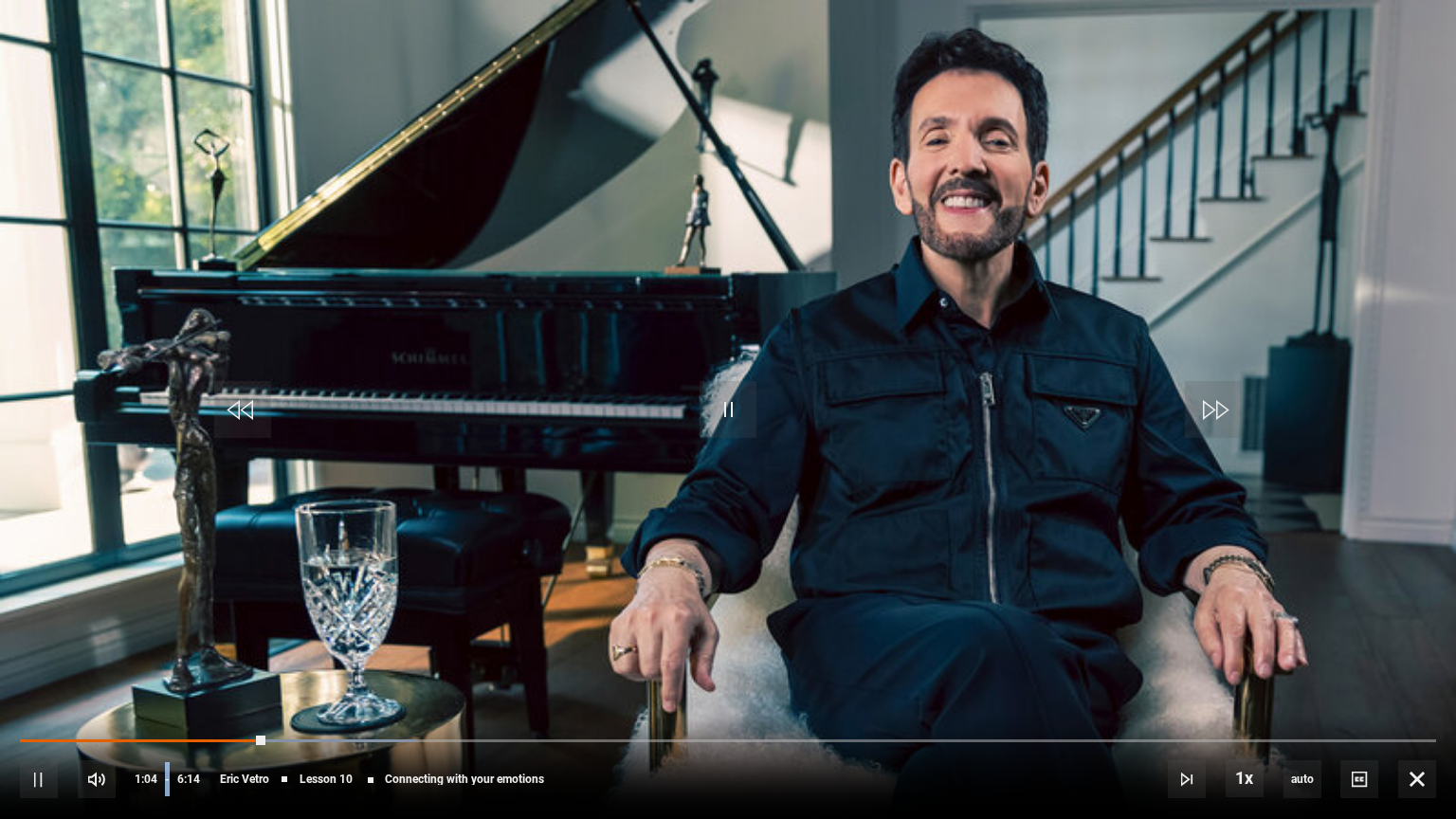 click at bounding box center [728, 410] 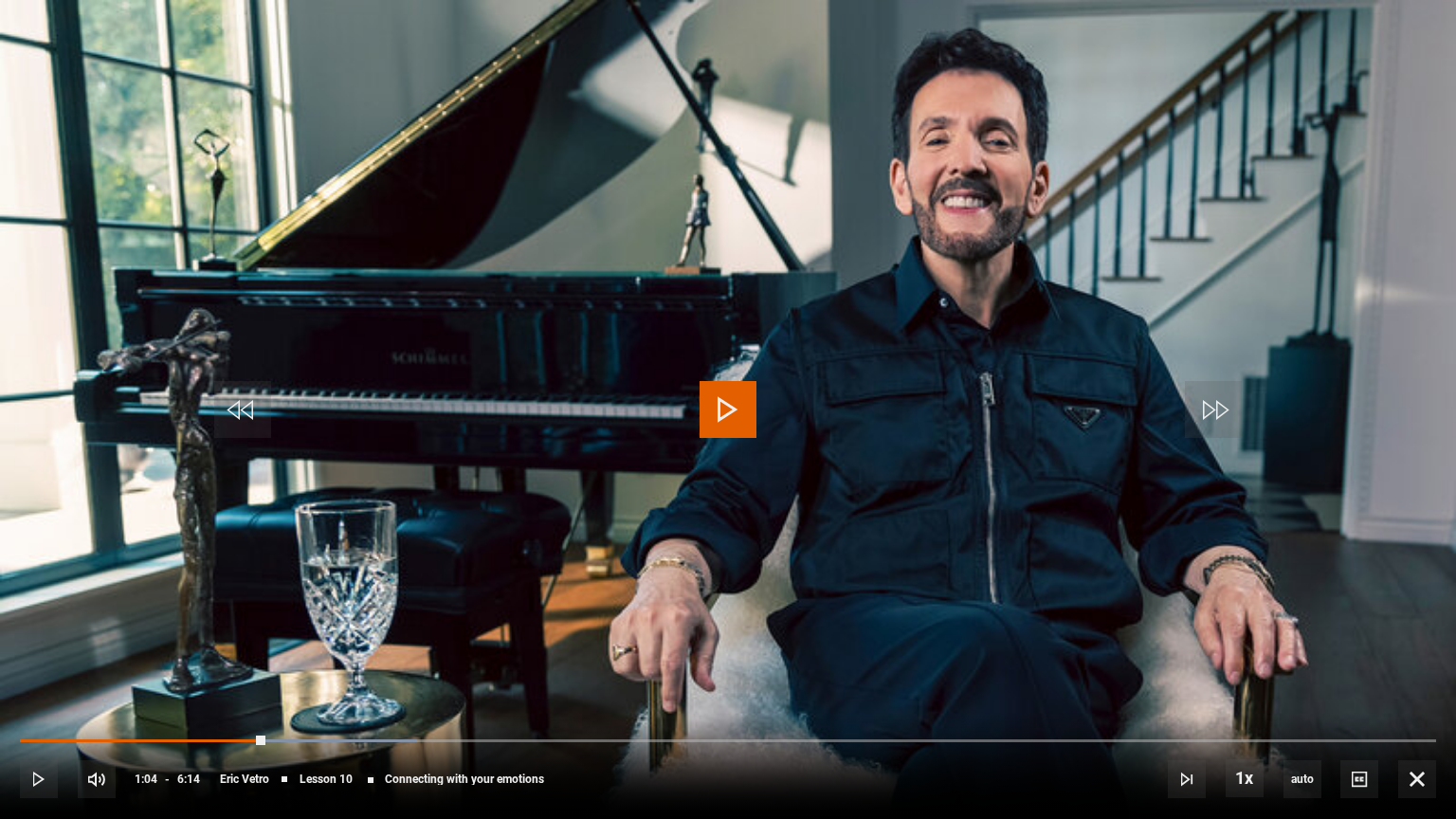 drag, startPoint x: 781, startPoint y: 463, endPoint x: 759, endPoint y: 472, distance: 23.769729 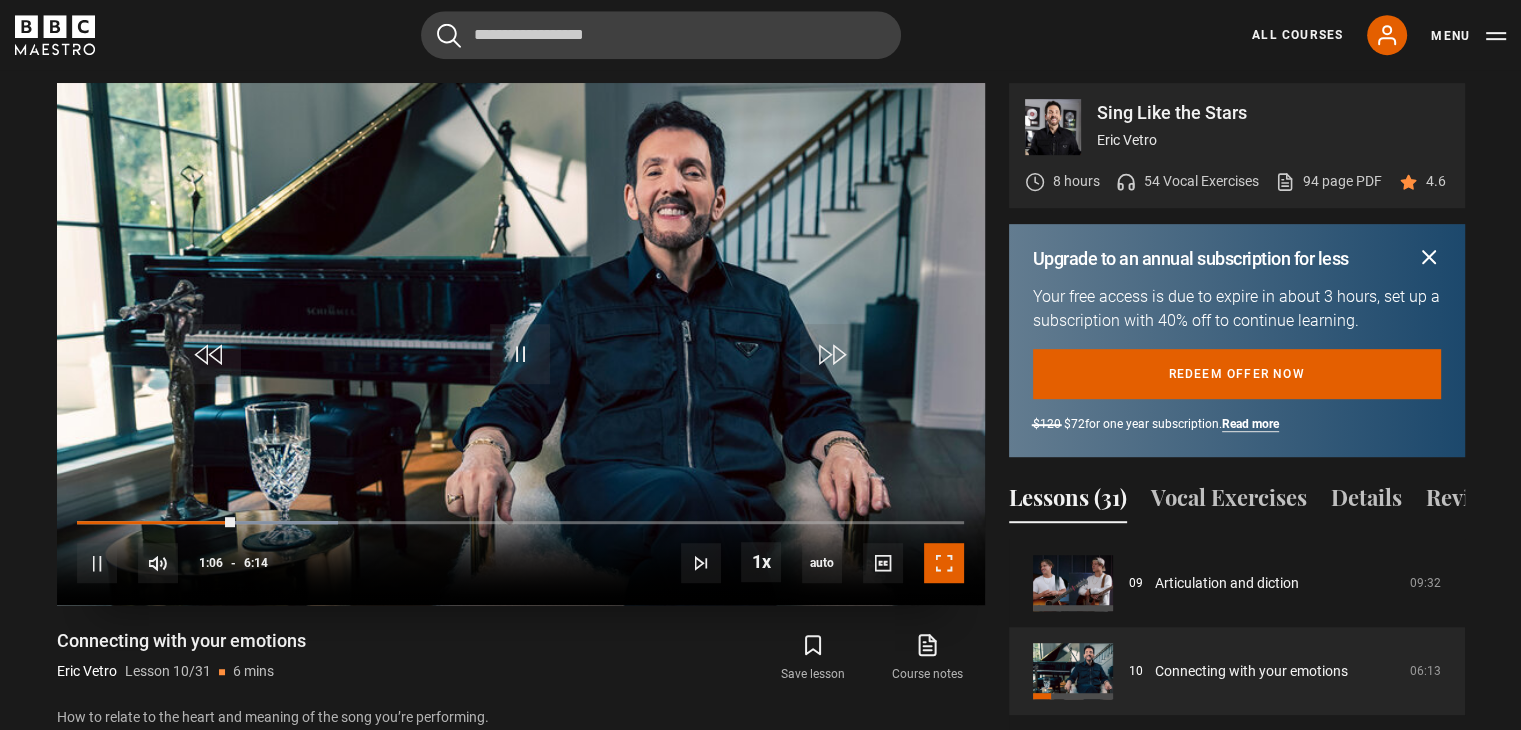 click at bounding box center (944, 563) 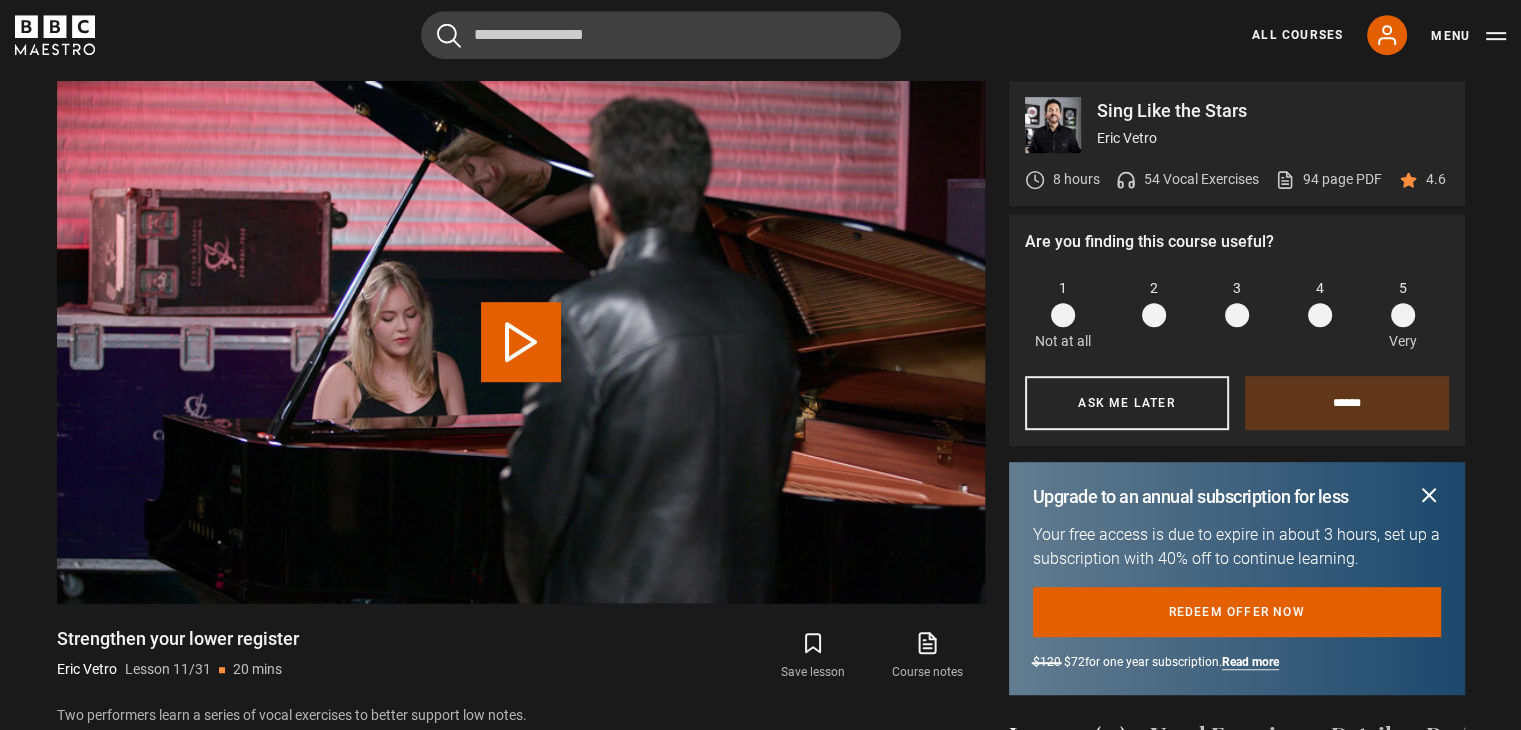 scroll, scrollTop: 1136, scrollLeft: 0, axis: vertical 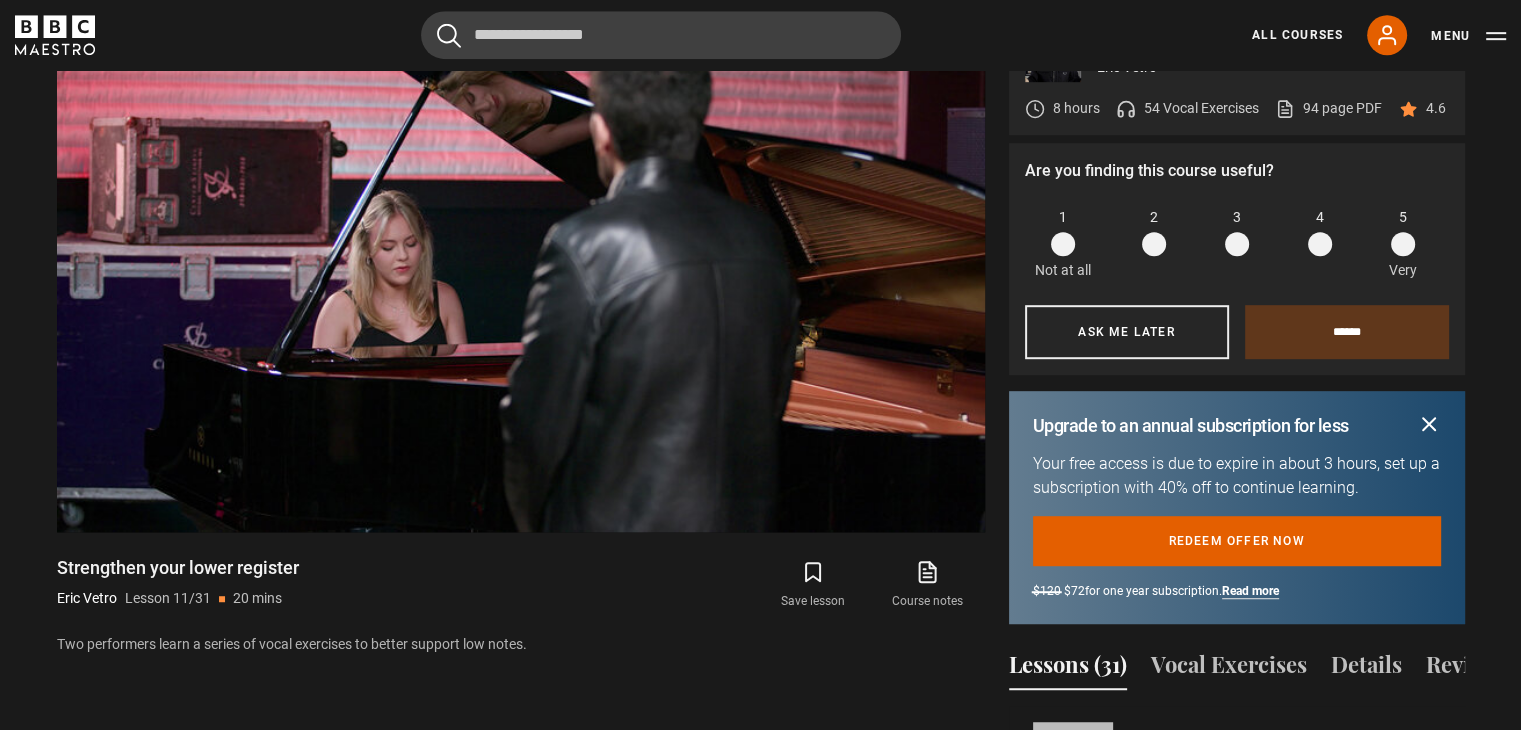 click at bounding box center (1403, 244) 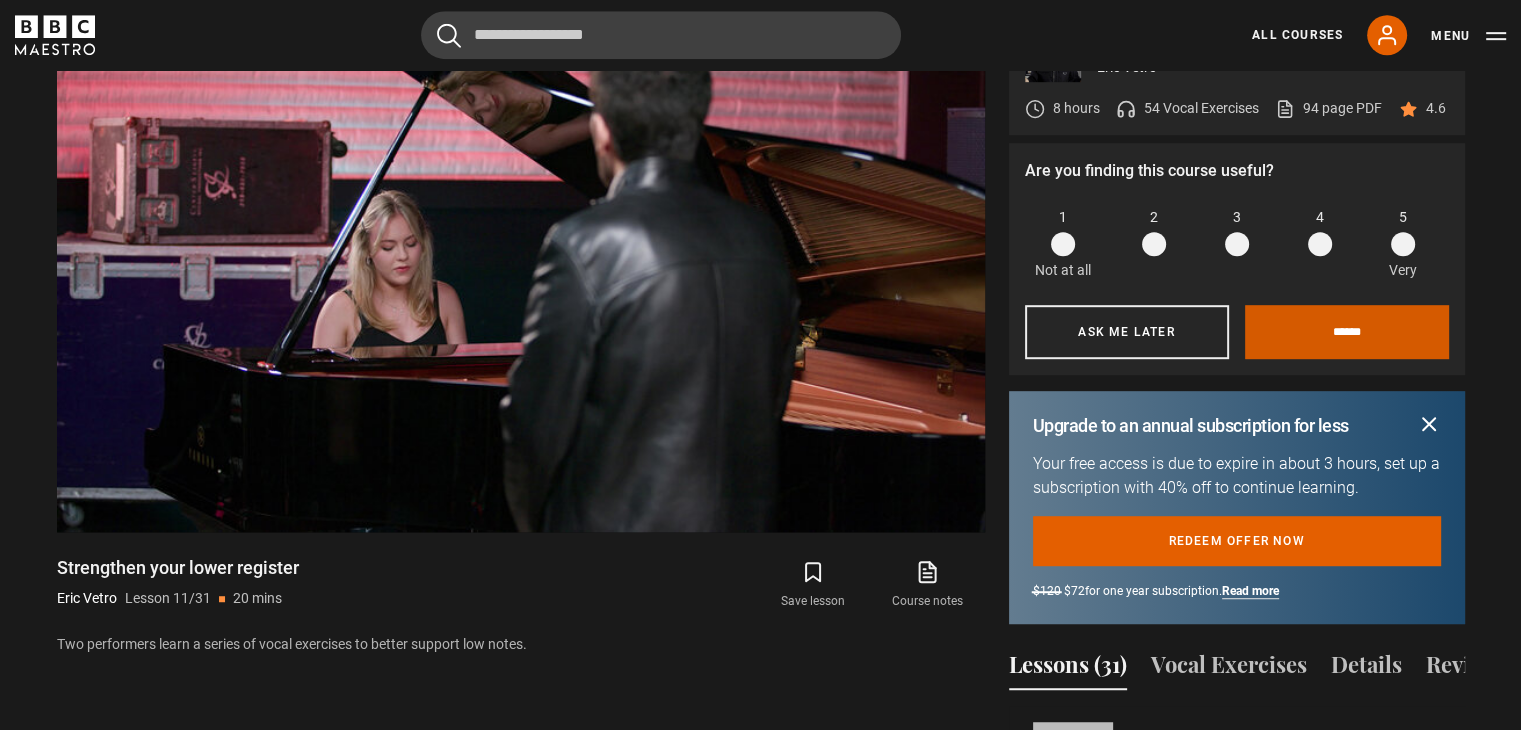 click on "******" at bounding box center (1347, 332) 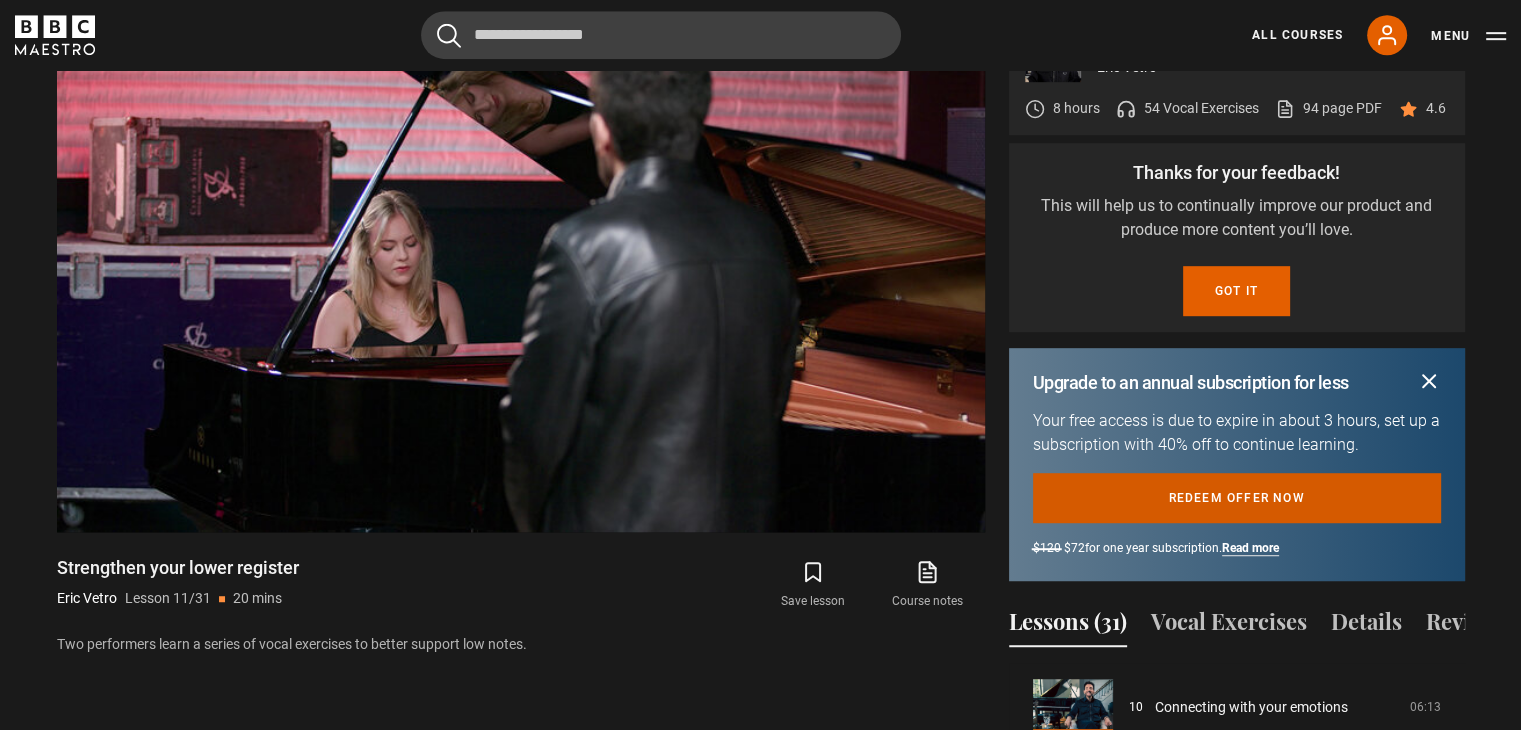 click on "Redeem offer now" at bounding box center [1237, 498] 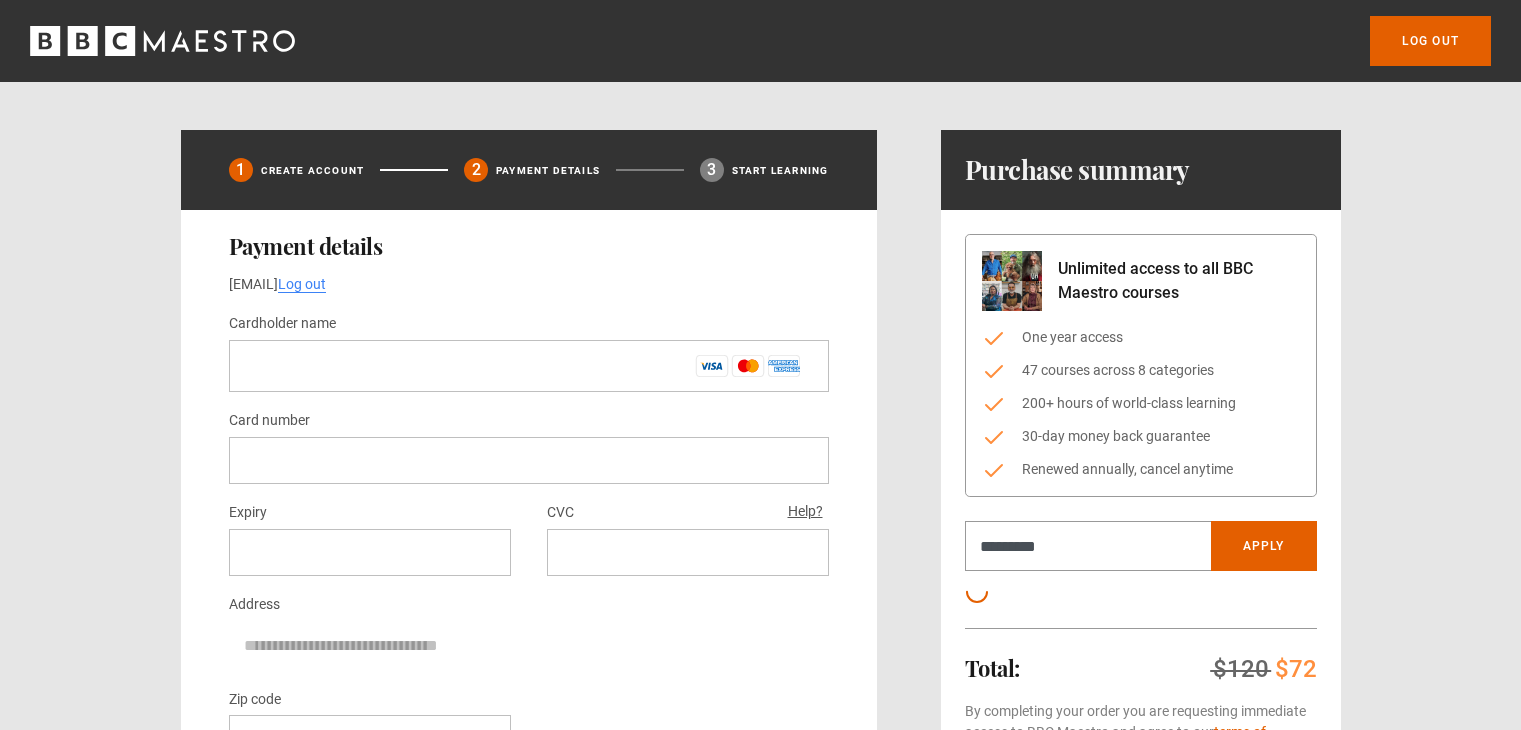 scroll, scrollTop: 0, scrollLeft: 0, axis: both 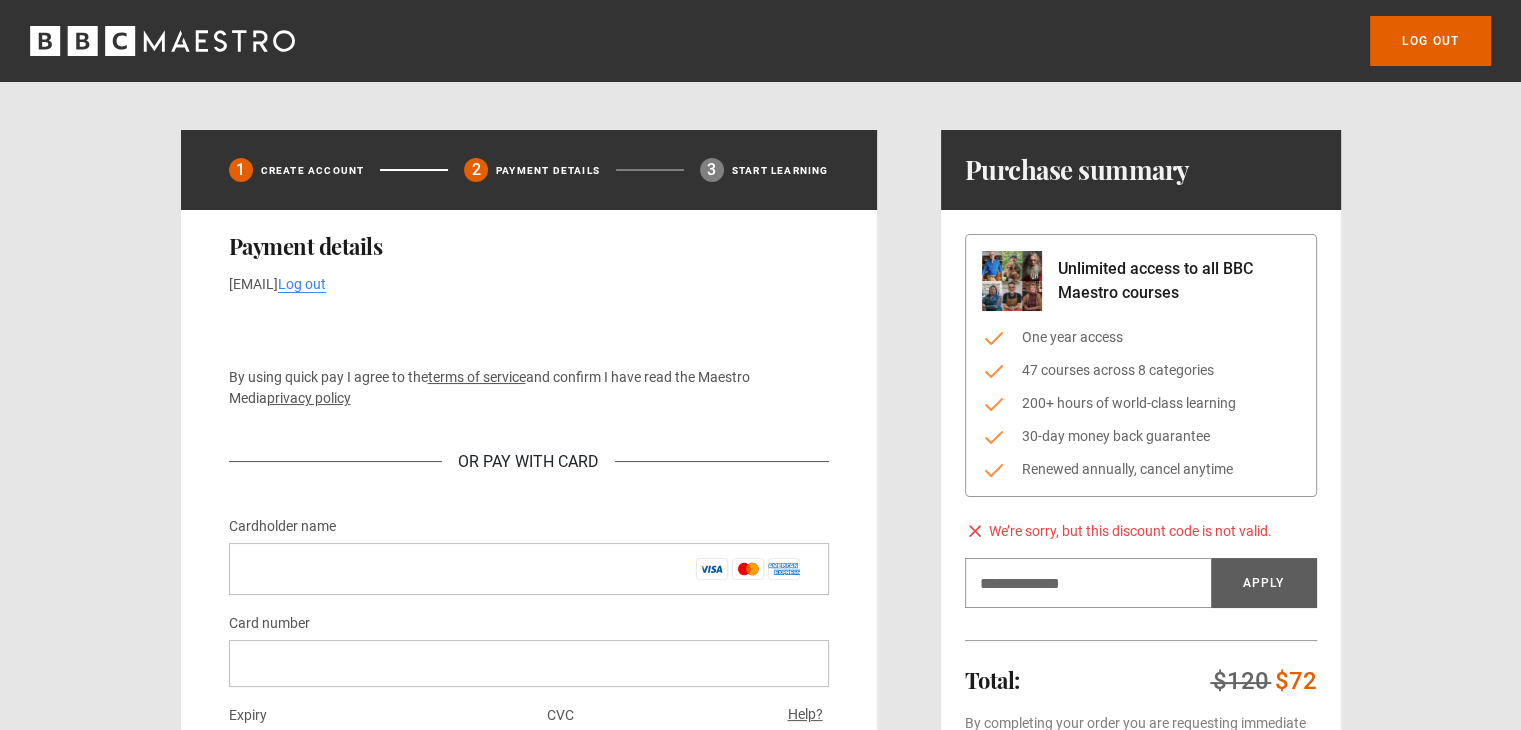 drag, startPoint x: 1021, startPoint y: 279, endPoint x: 917, endPoint y: 550, distance: 290.27057 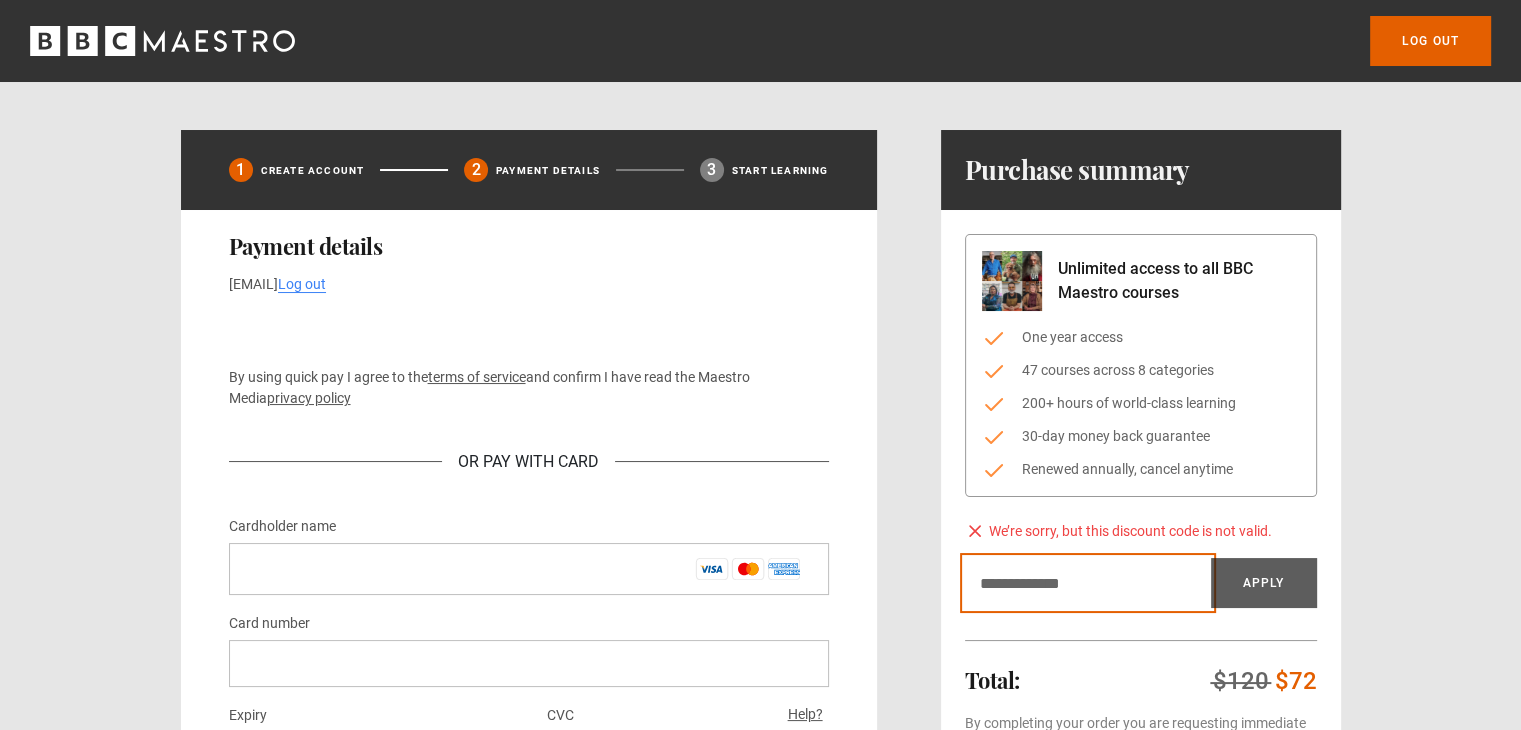 click on "Discount code" at bounding box center (1088, 583) 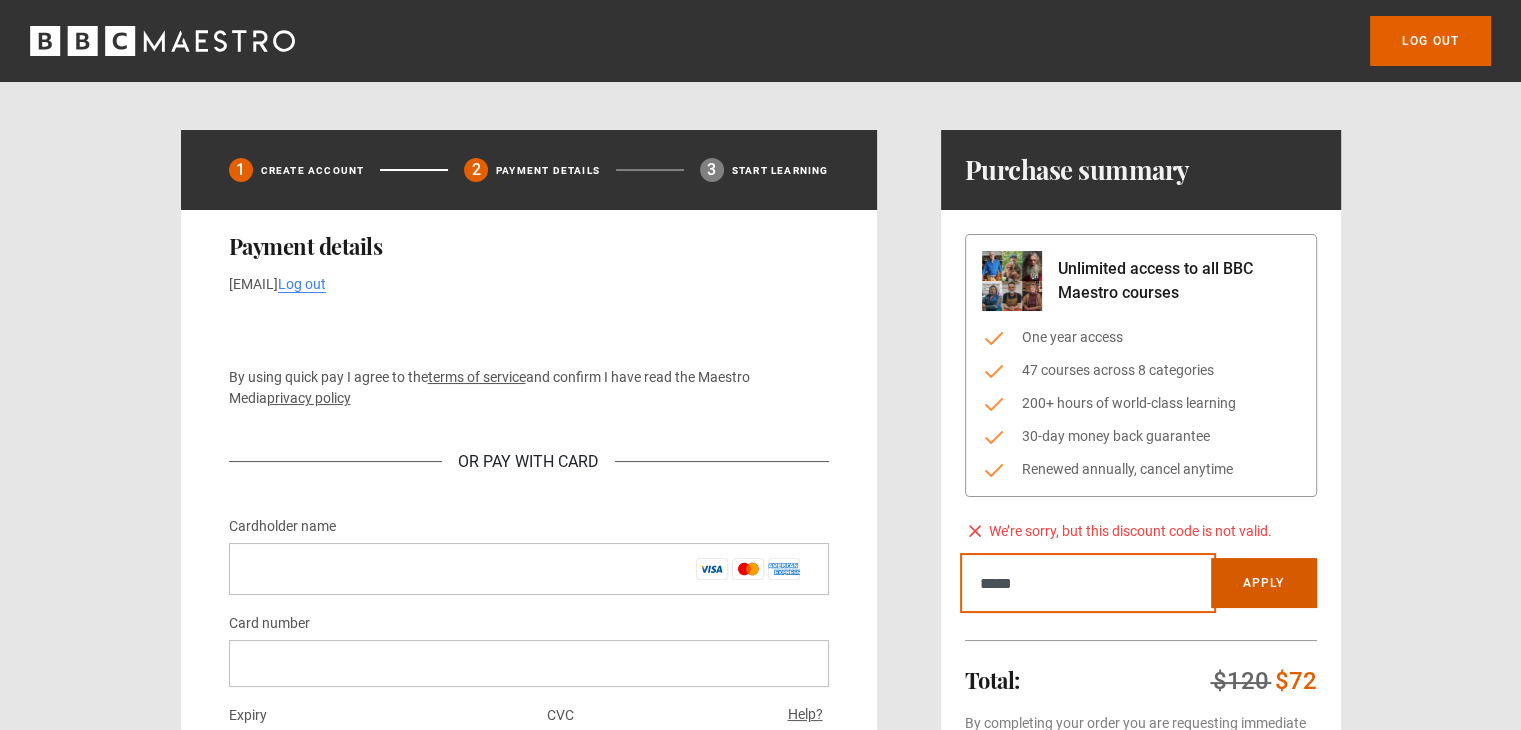 type on "*****" 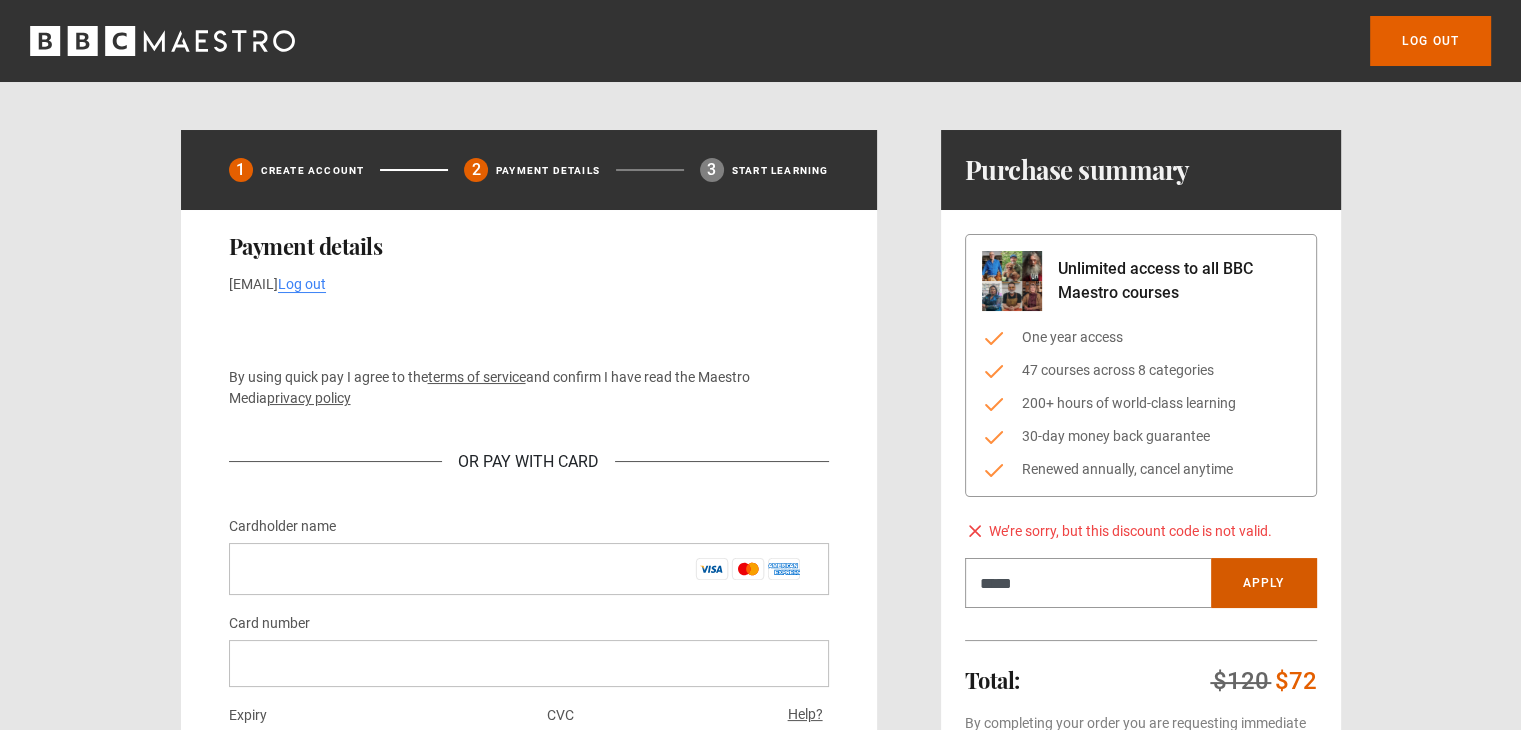 click on "Apply" at bounding box center [1264, 583] 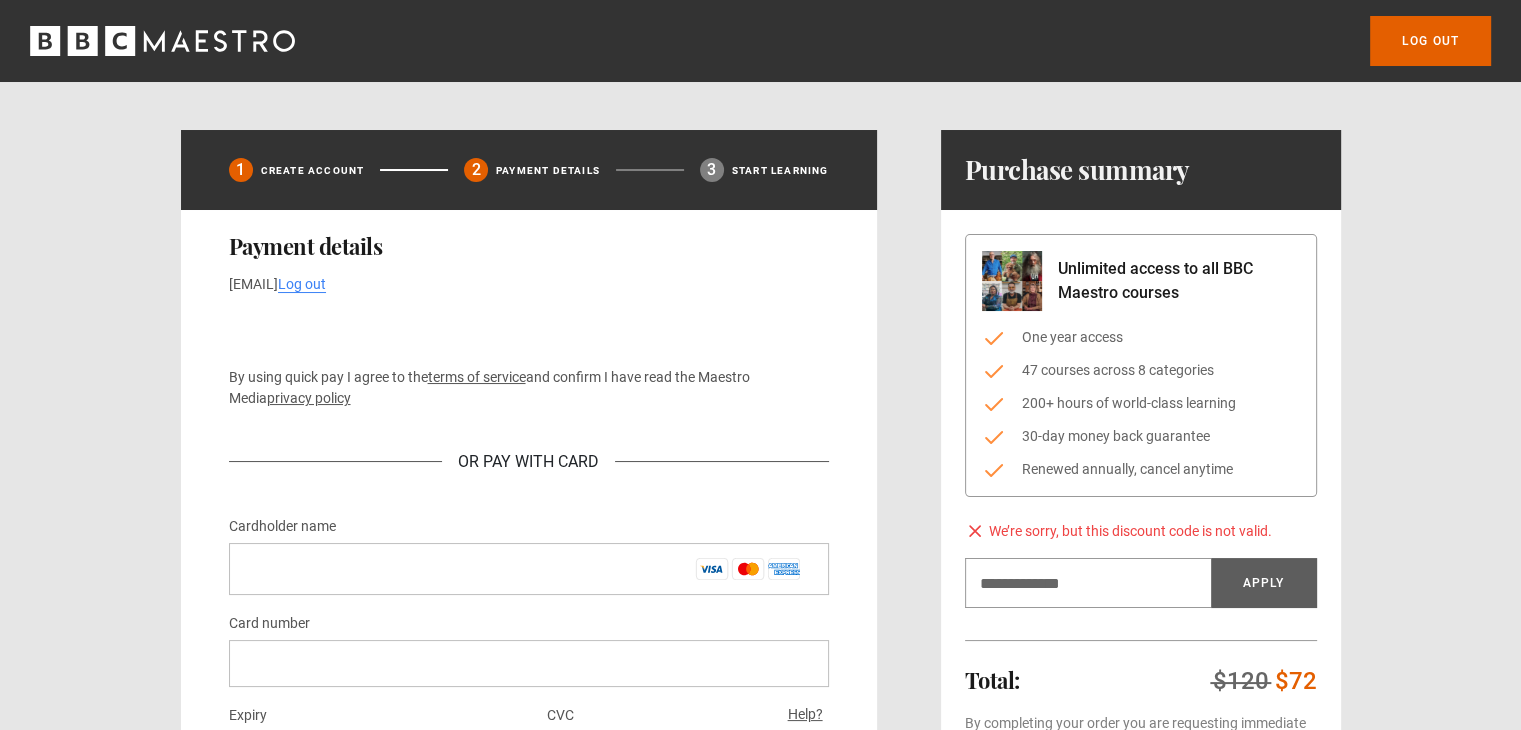 click at bounding box center (760, 1549) 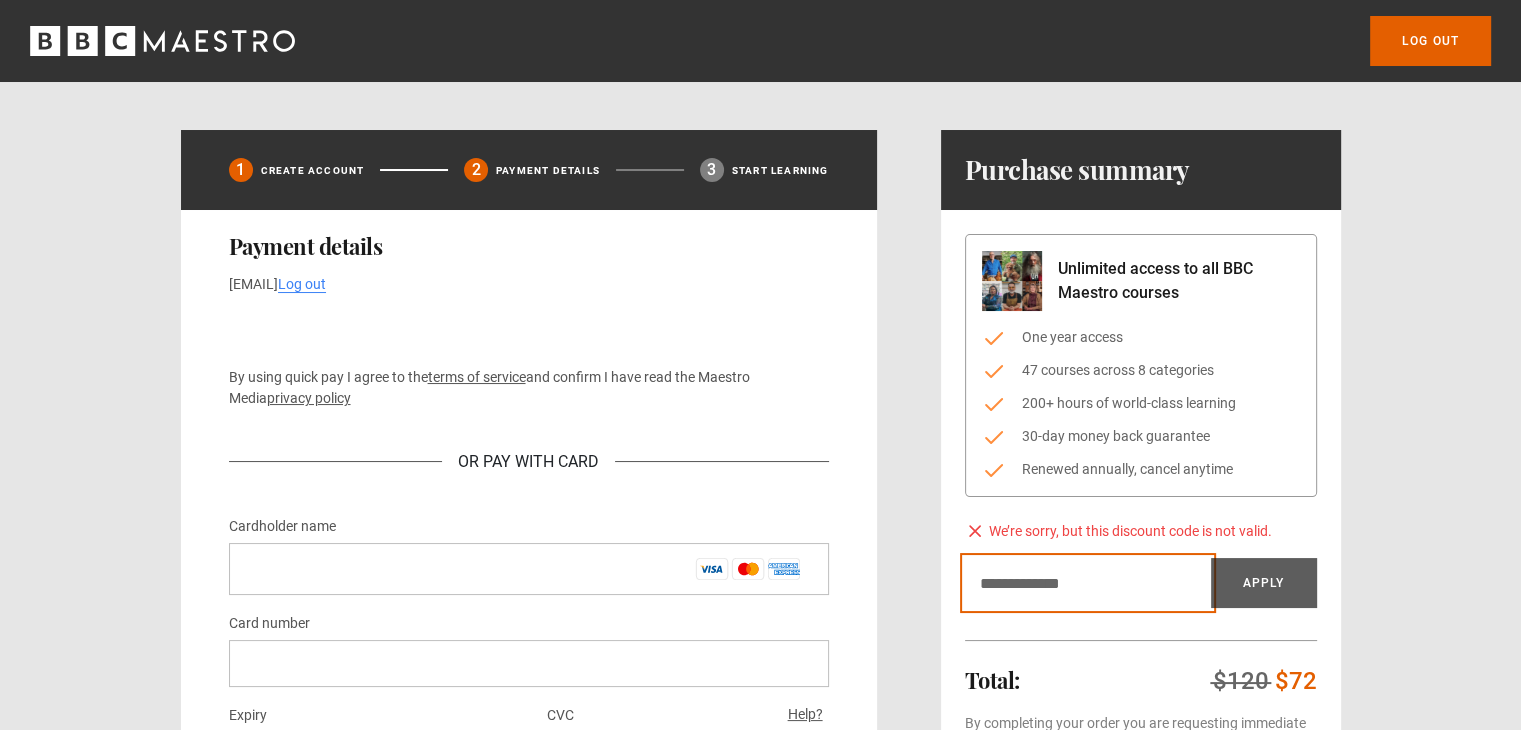 click on "Discount code" at bounding box center (1088, 583) 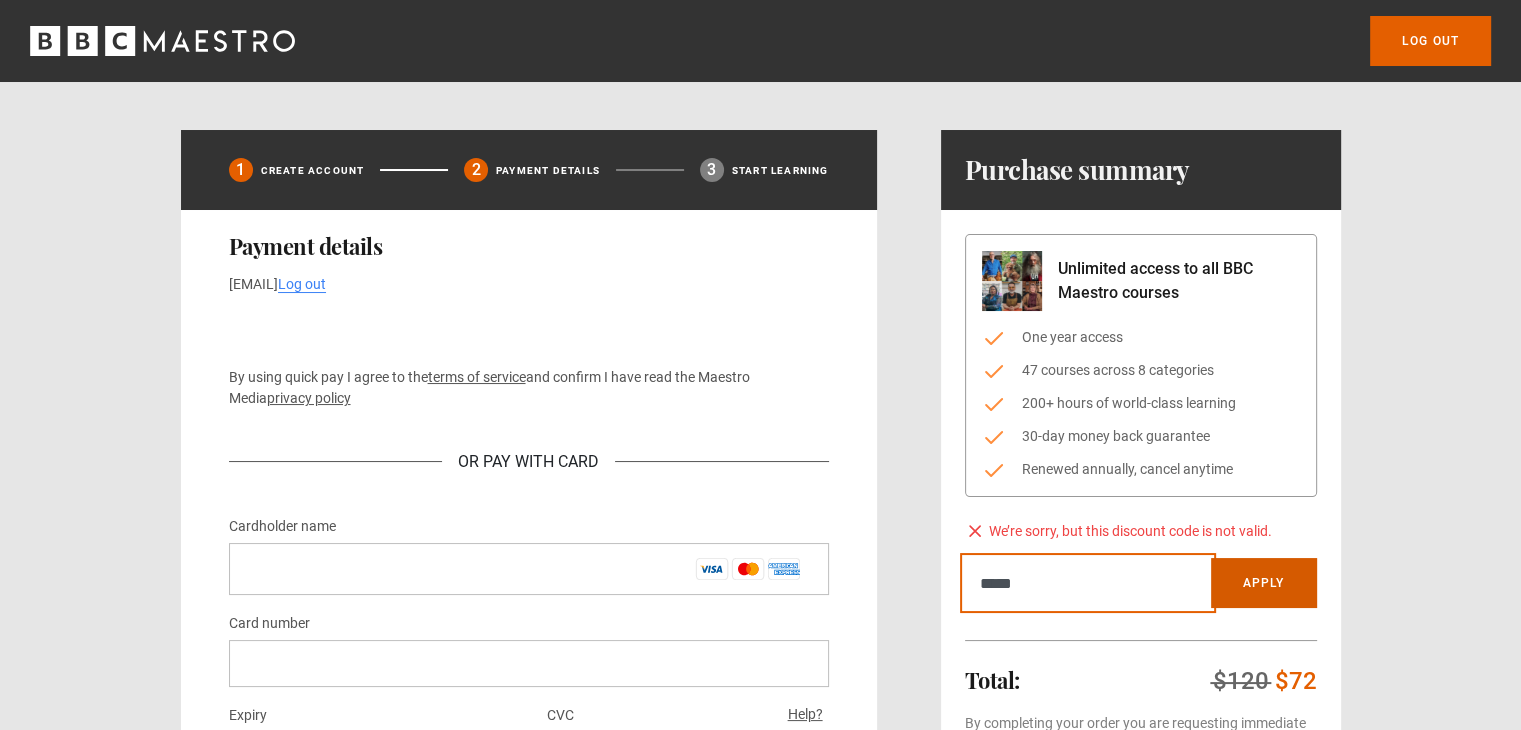 type on "*****" 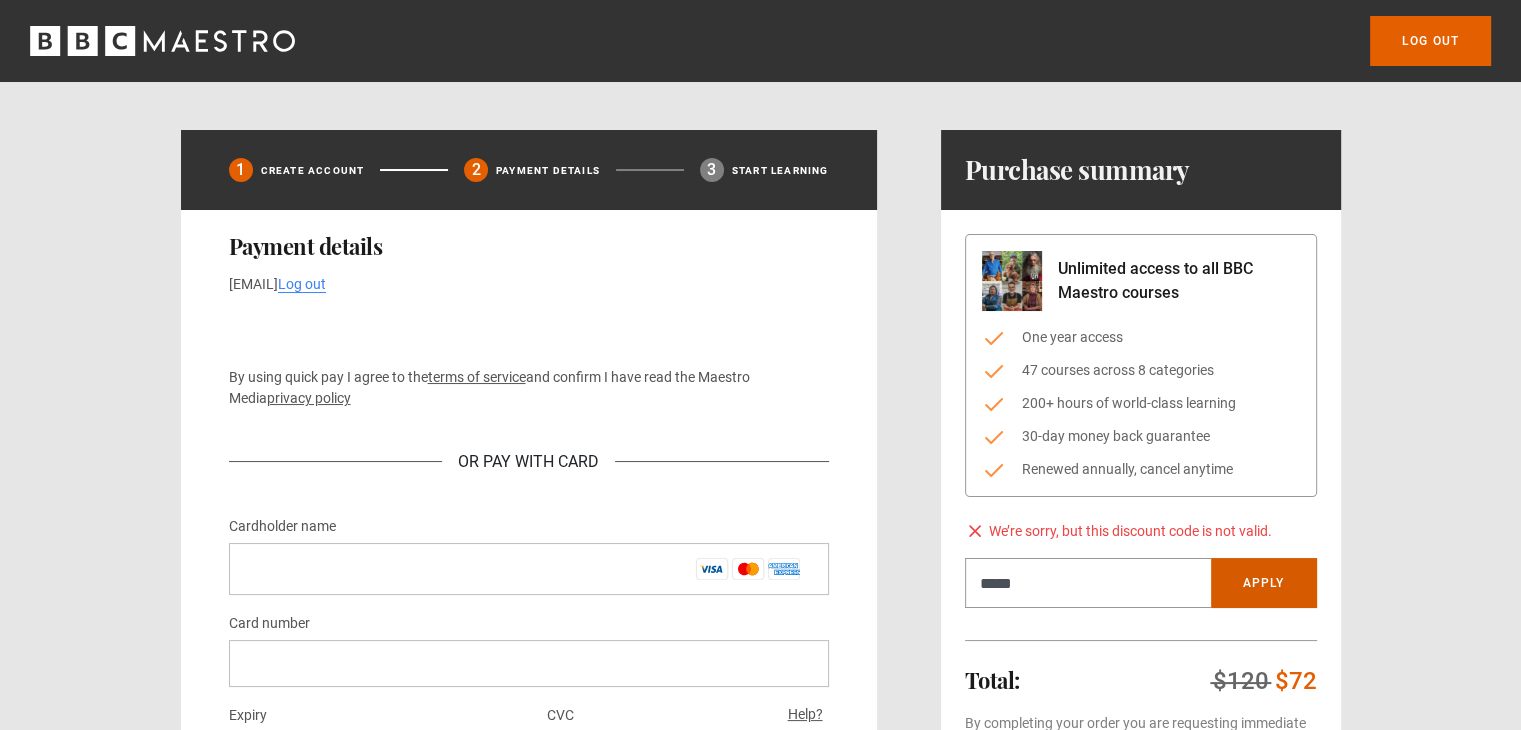 click on "Apply" at bounding box center [1264, 583] 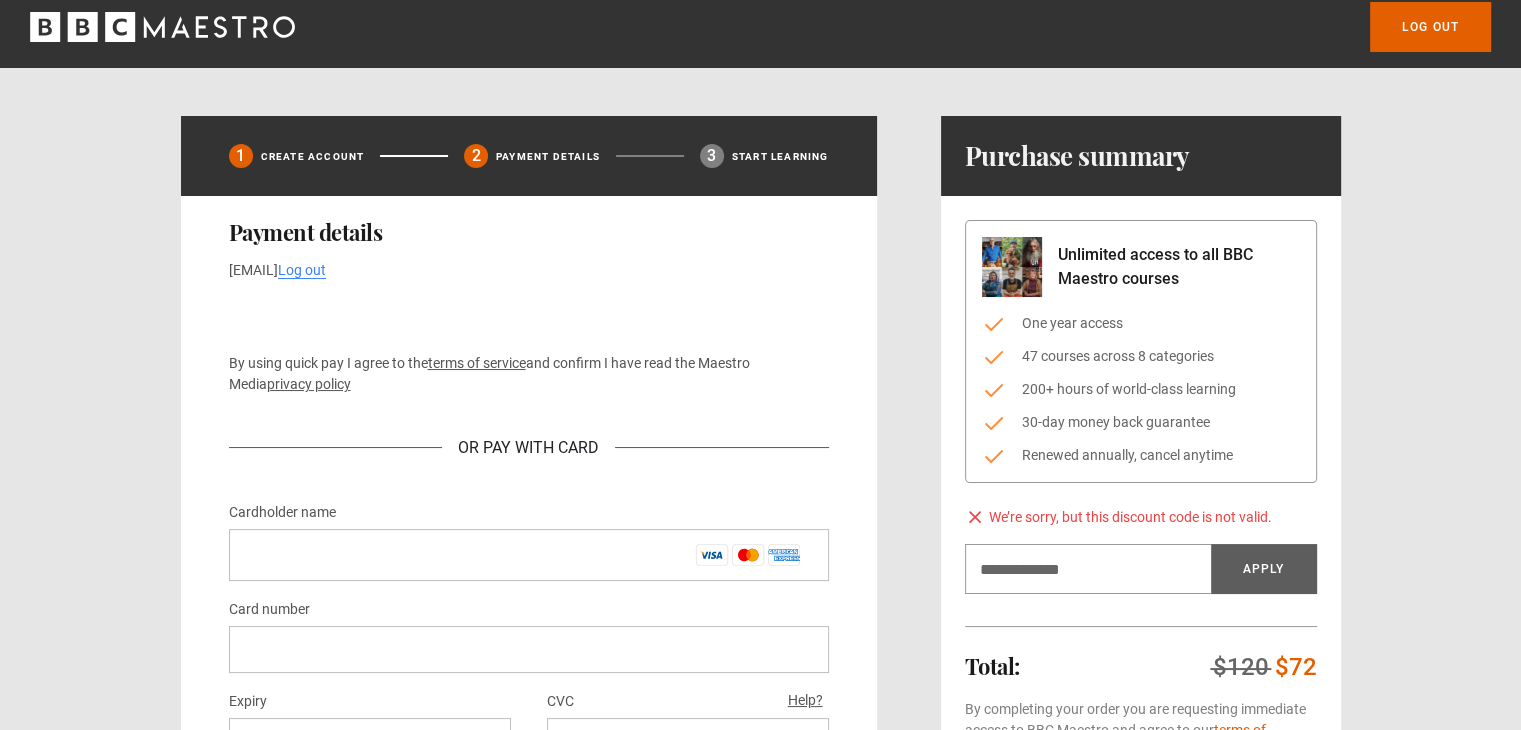 scroll, scrollTop: 0, scrollLeft: 0, axis: both 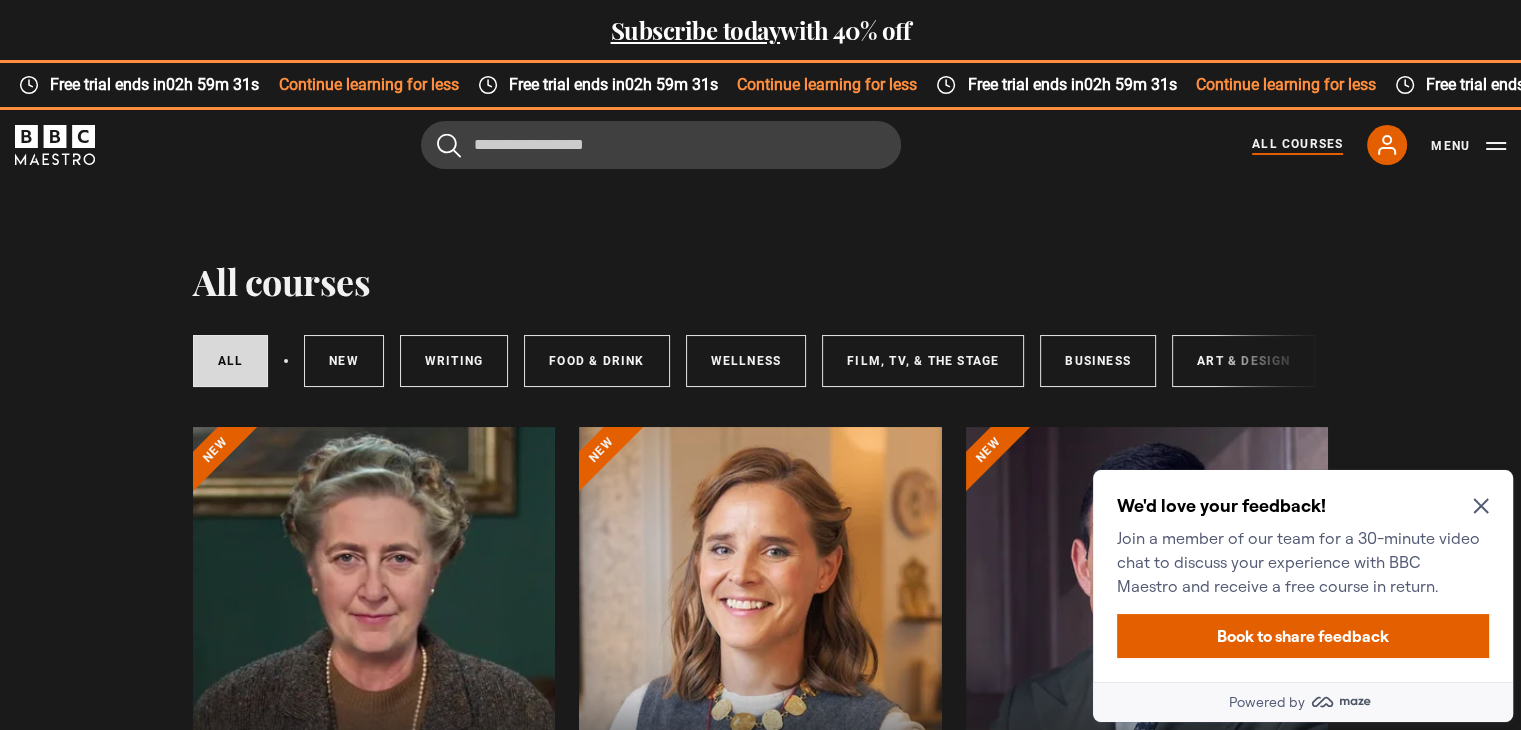 click 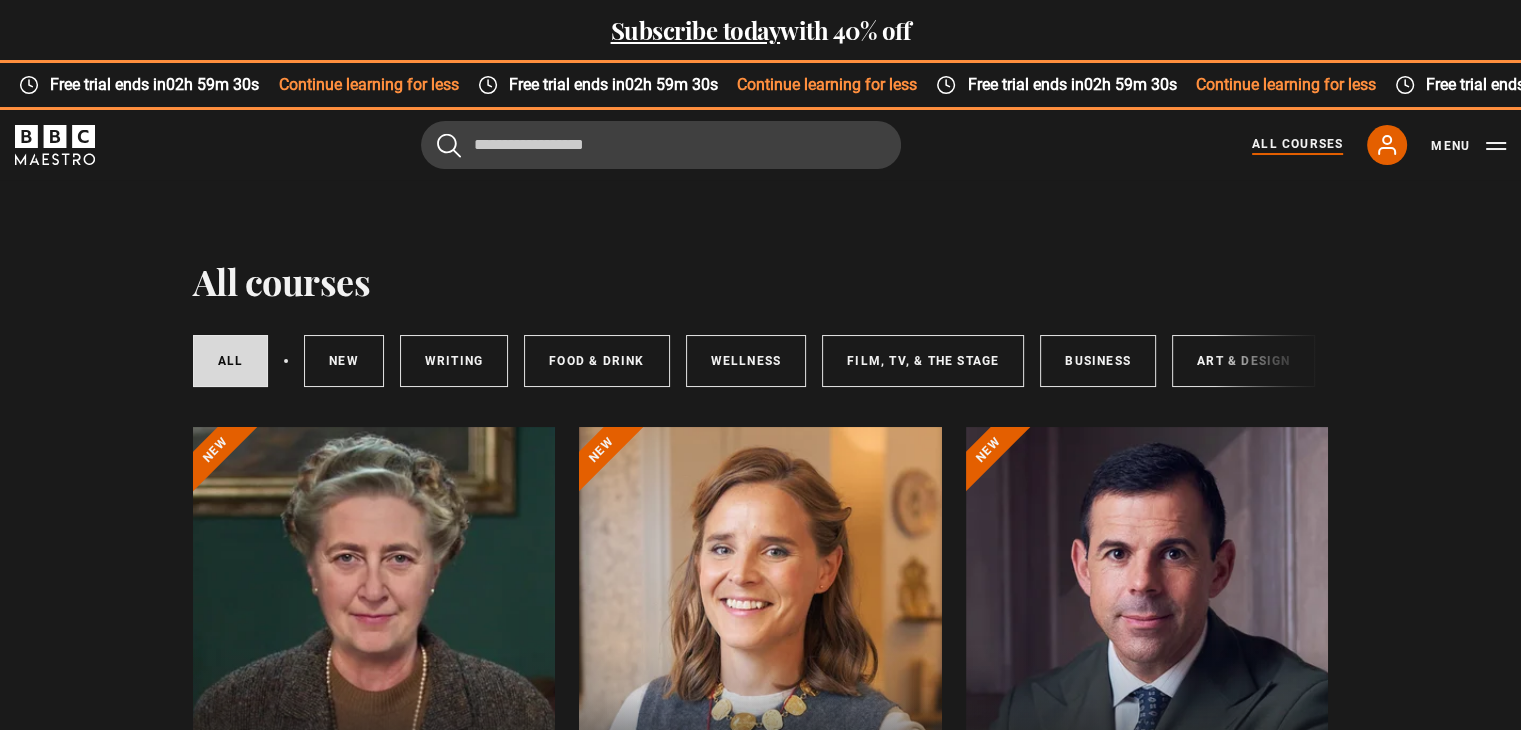 click on "All courses
All courses
New courses
Writing
Food & Drink
Wellness
Film, TV, & The Stage
Business
Art & Design
Music
Home & Lifestyle
Agatha Christie
Writing
11 lessons
2.5 hrs
New
Beata Heuman
Interior Design" at bounding box center [760, 4773] 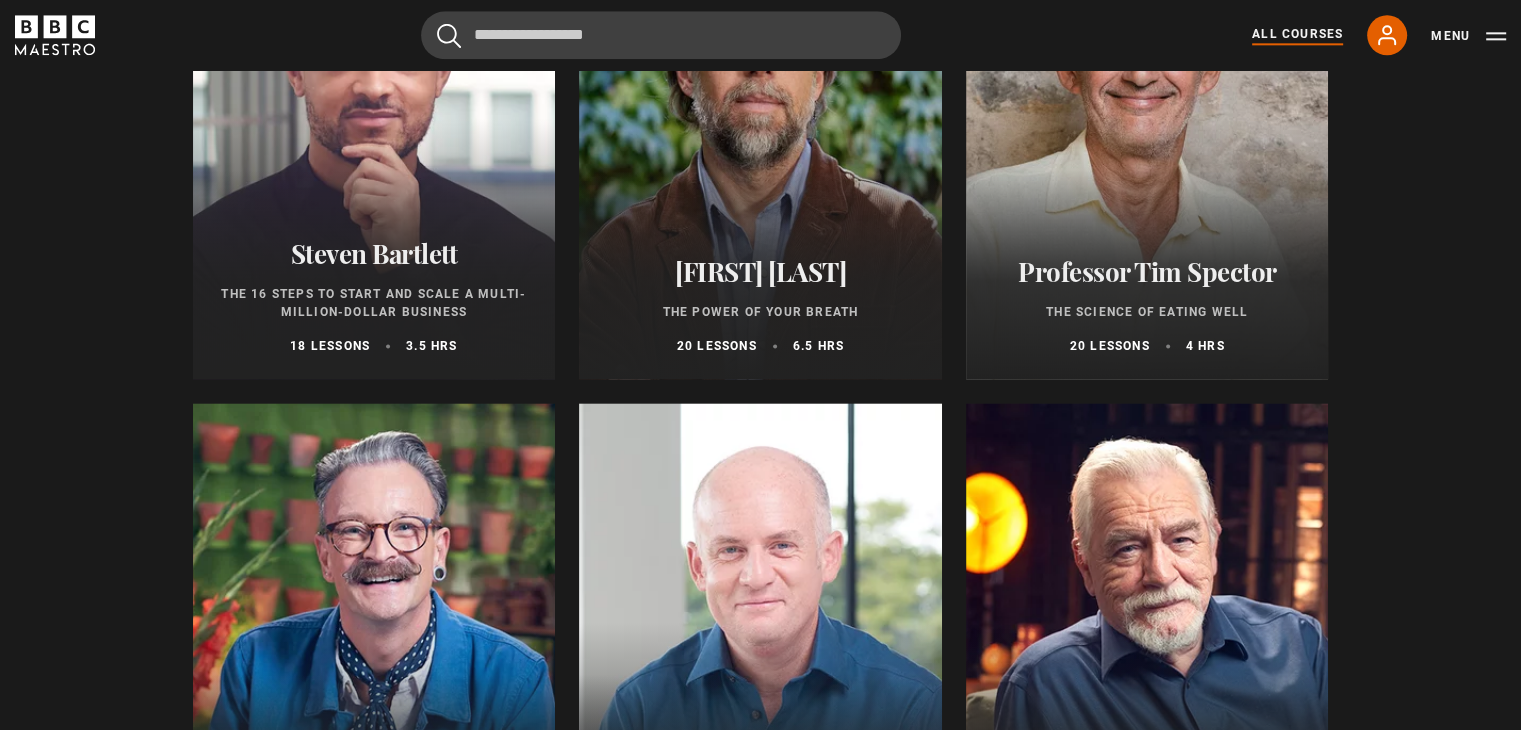 scroll, scrollTop: 0, scrollLeft: 0, axis: both 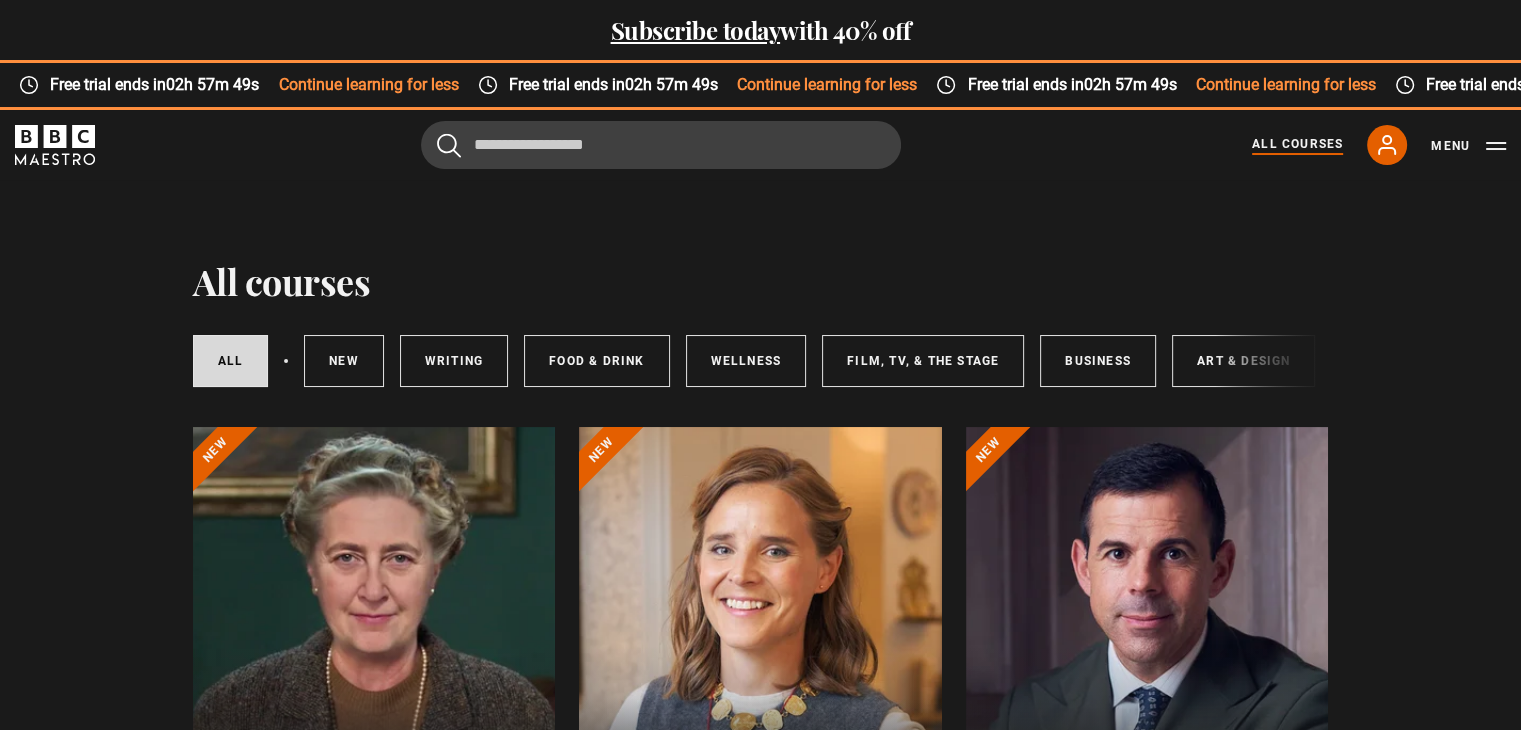 click on "All courses
All courses
New courses
Writing
Food & Drink
Wellness
Film, TV, & The Stage
Business
Art & Design
Music
Home & Lifestyle
Agatha Christie
Writing
11 lessons
2.5 hrs
New
Beata Heuman
Interior Design" at bounding box center [761, 4411] 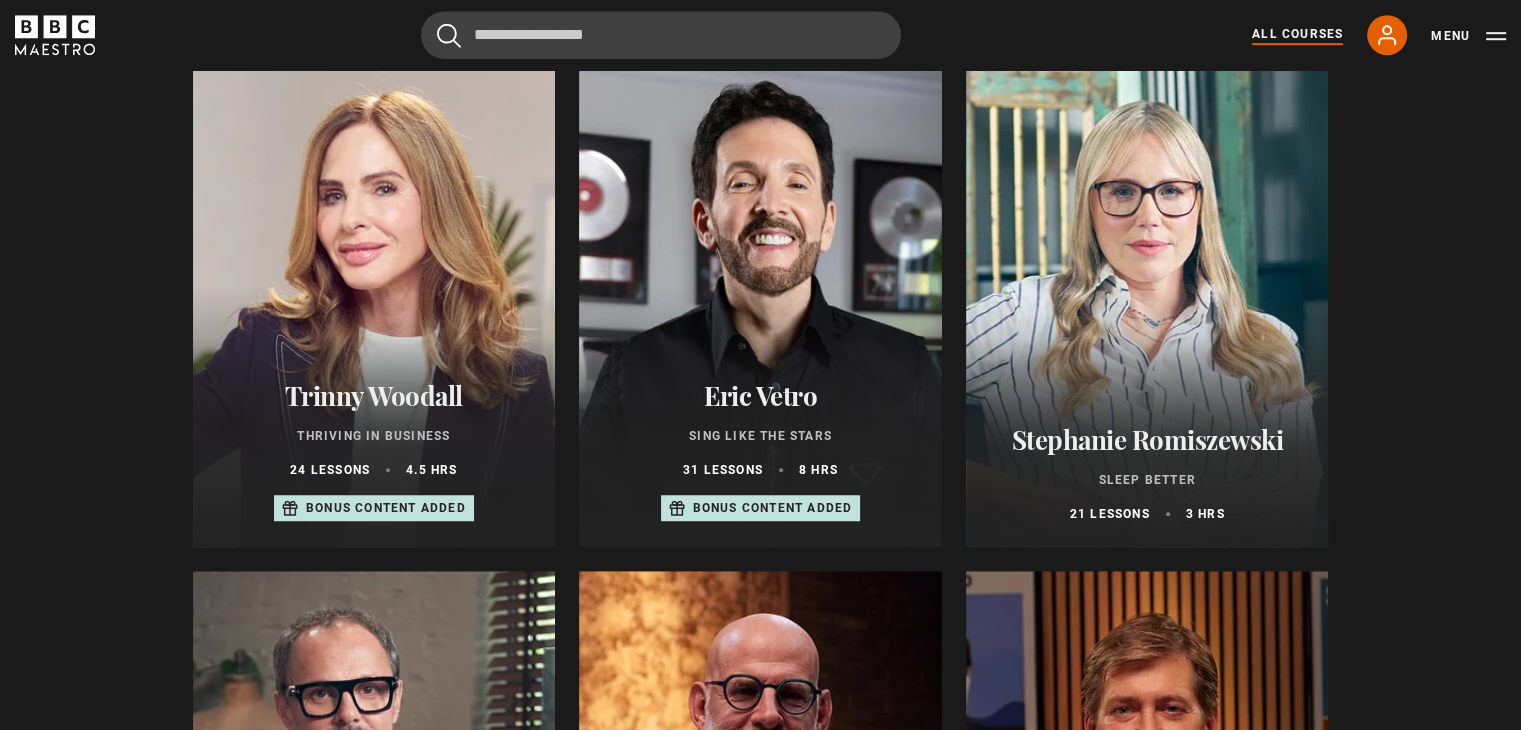 scroll, scrollTop: 1356, scrollLeft: 0, axis: vertical 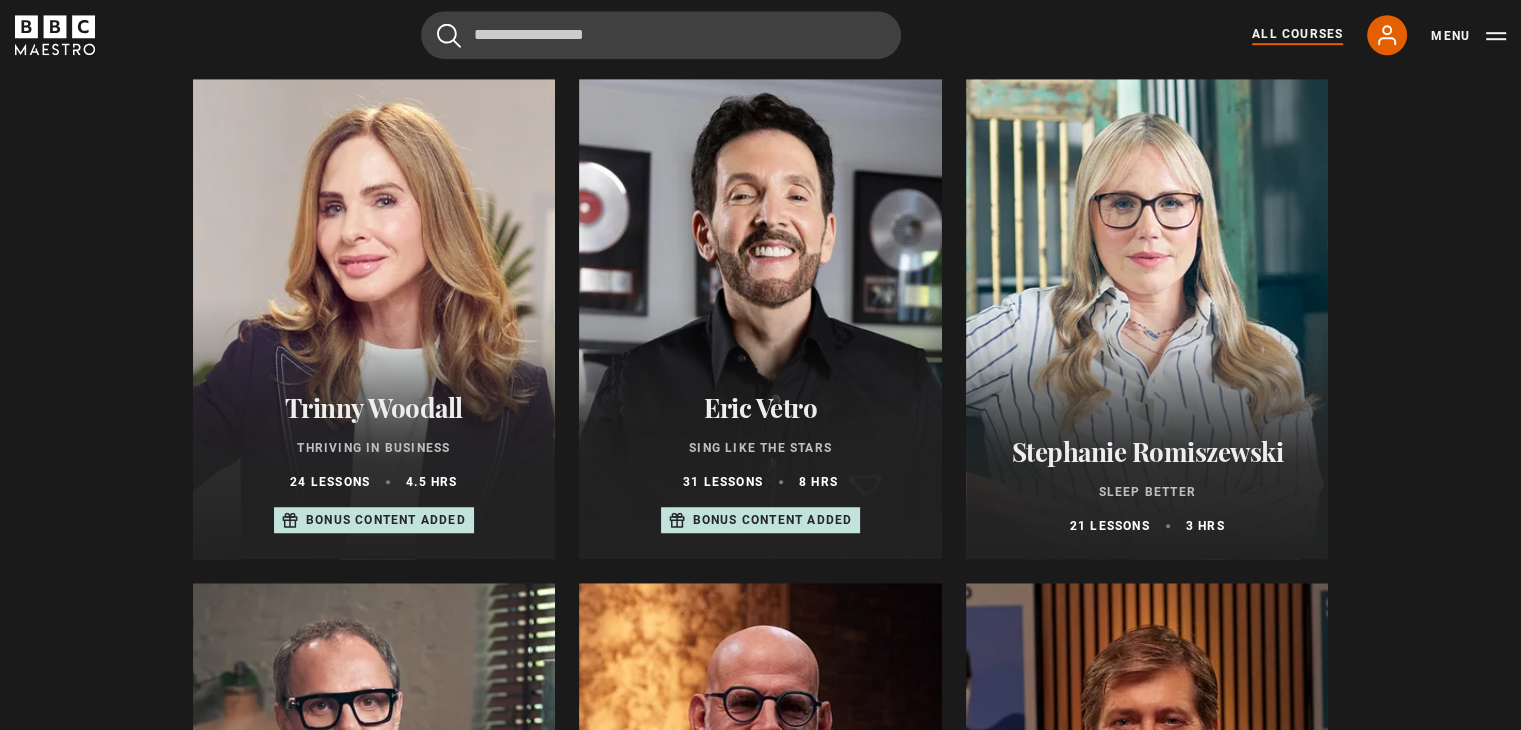 click at bounding box center (760, 319) 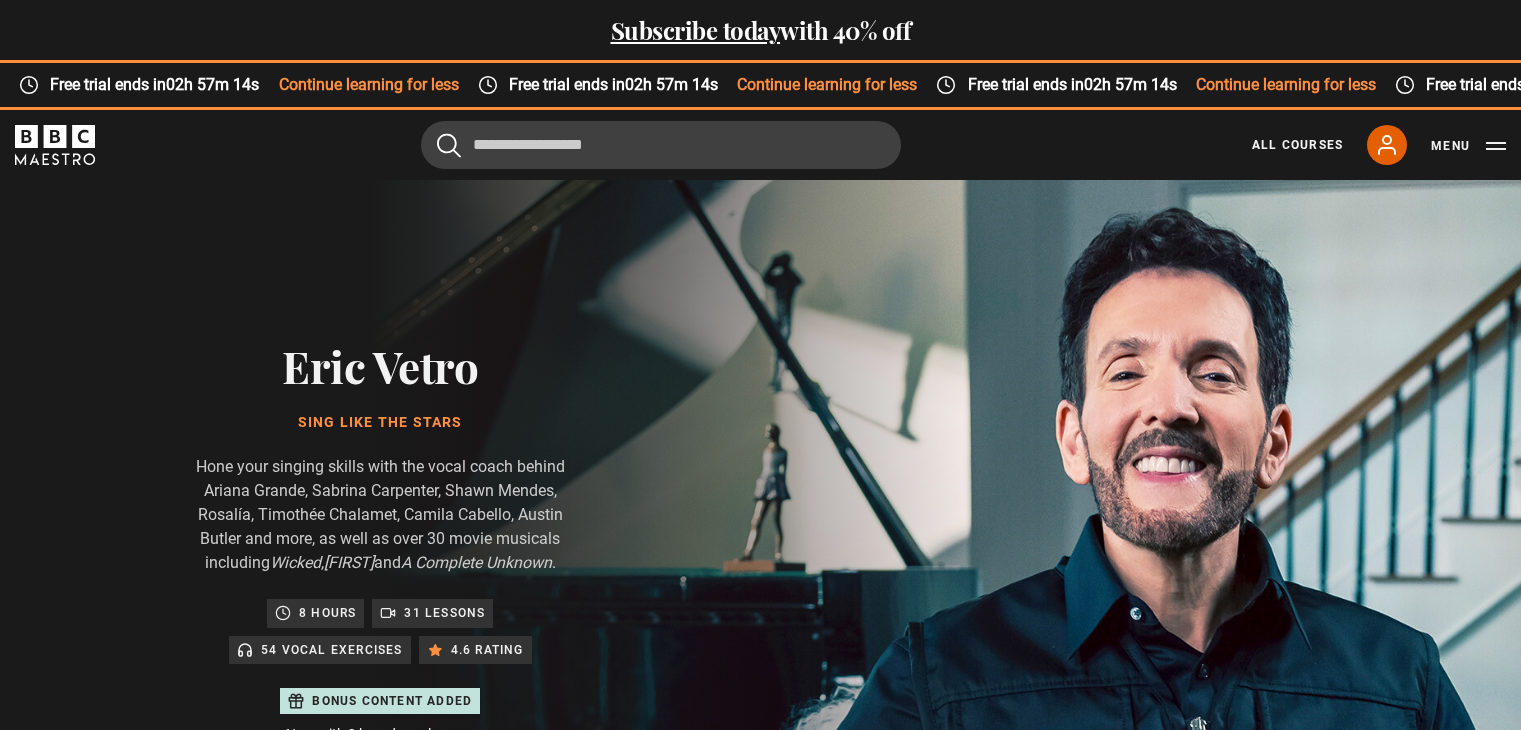 scroll, scrollTop: 1064, scrollLeft: 0, axis: vertical 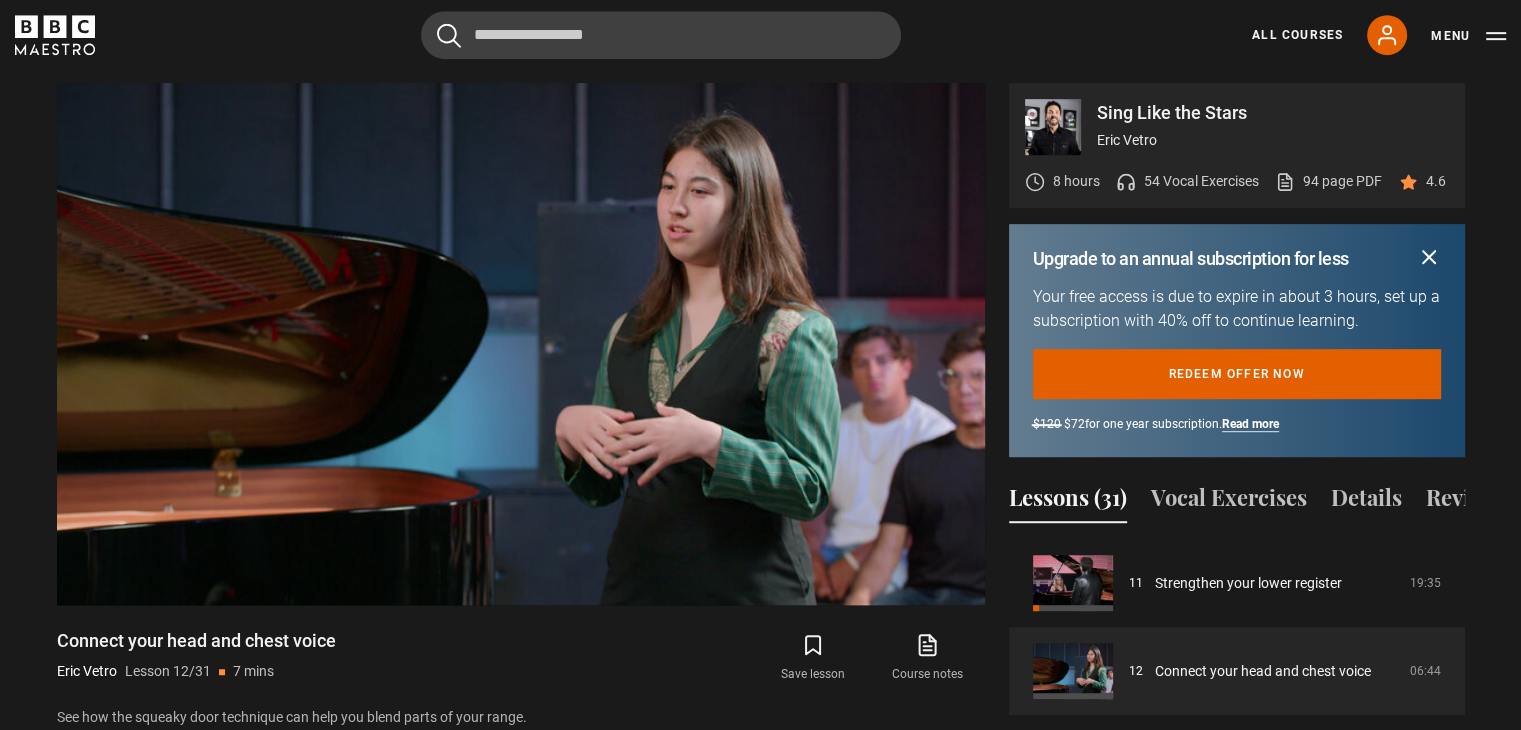 click on "Save lesson
Course notes
opens in new tab" at bounding box center (770, 658) 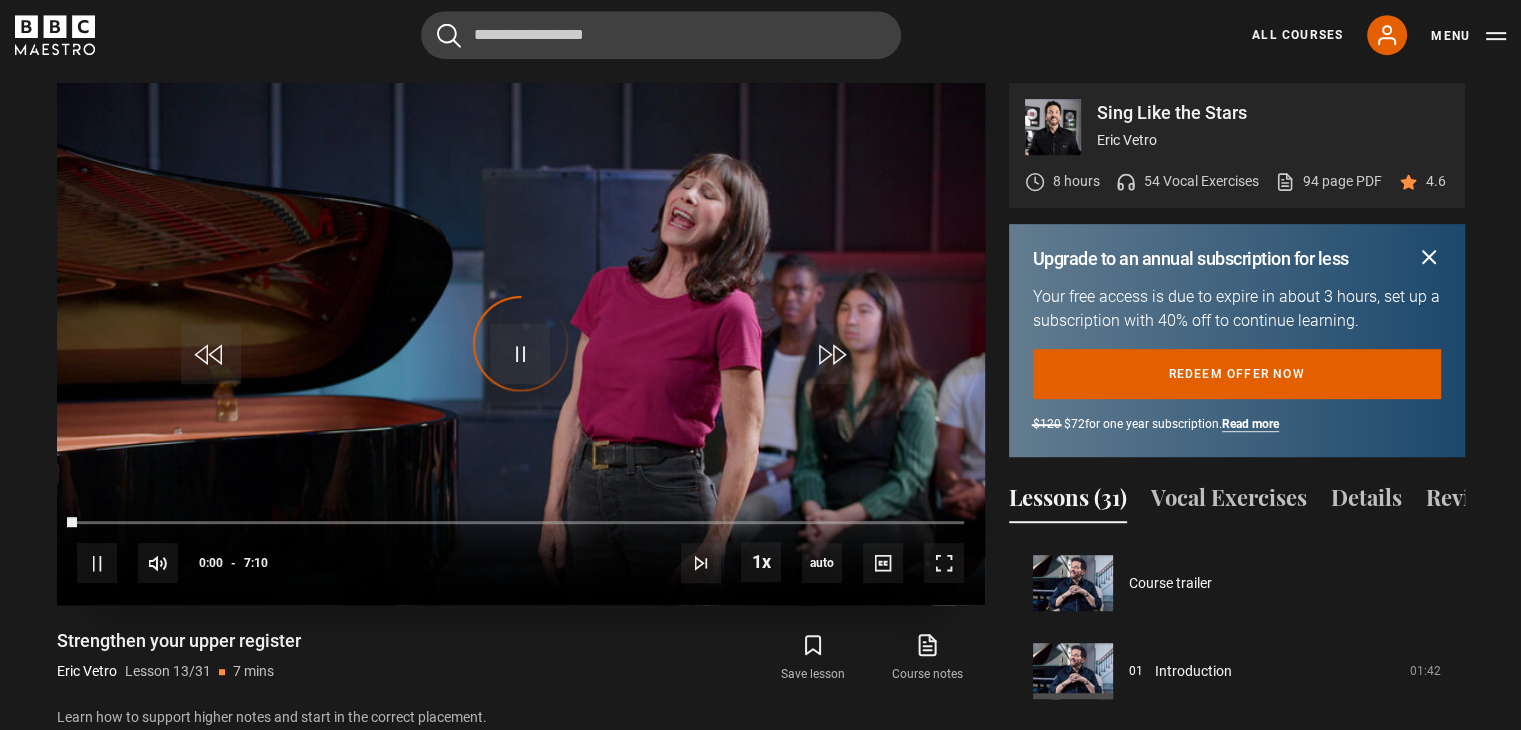 scroll, scrollTop: 1056, scrollLeft: 0, axis: vertical 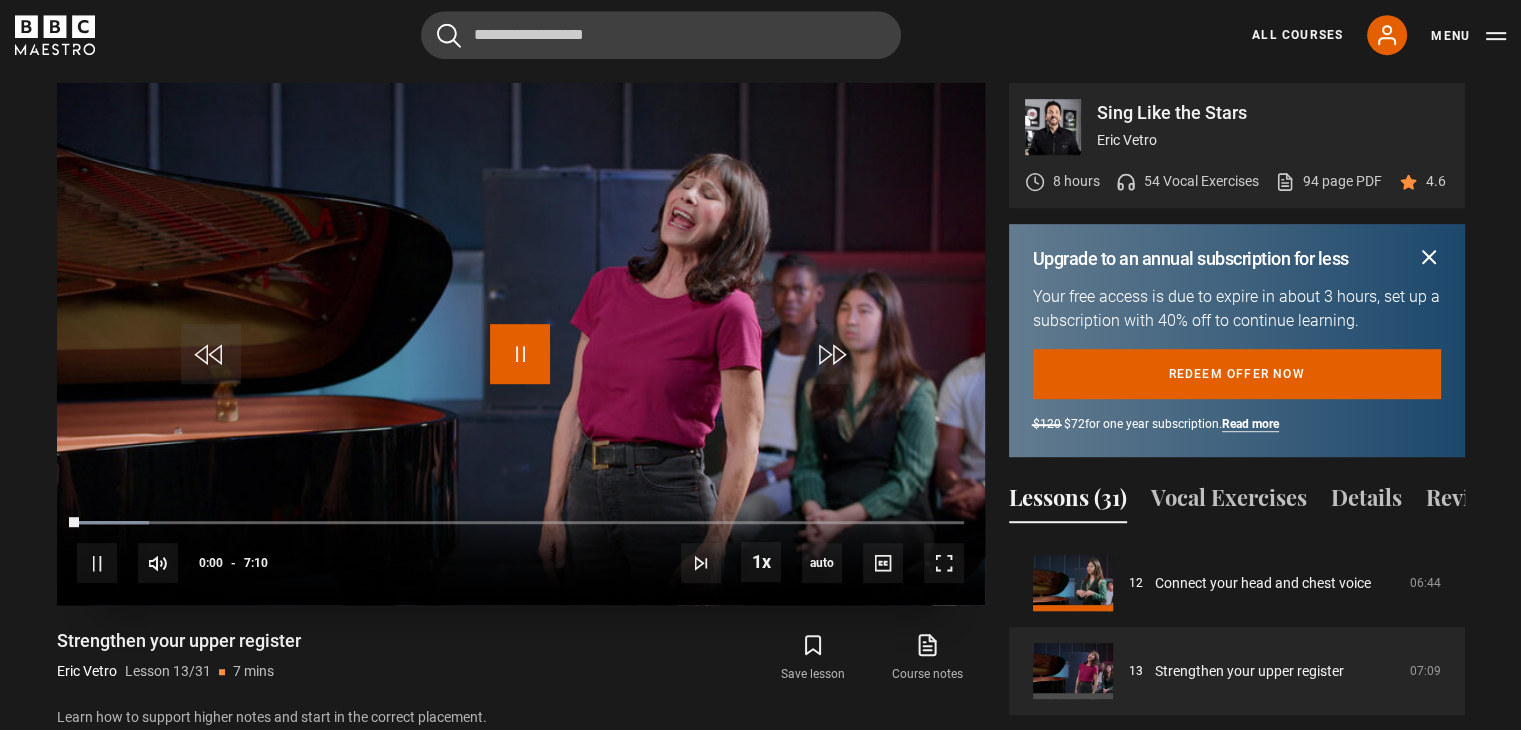 click at bounding box center [520, 354] 